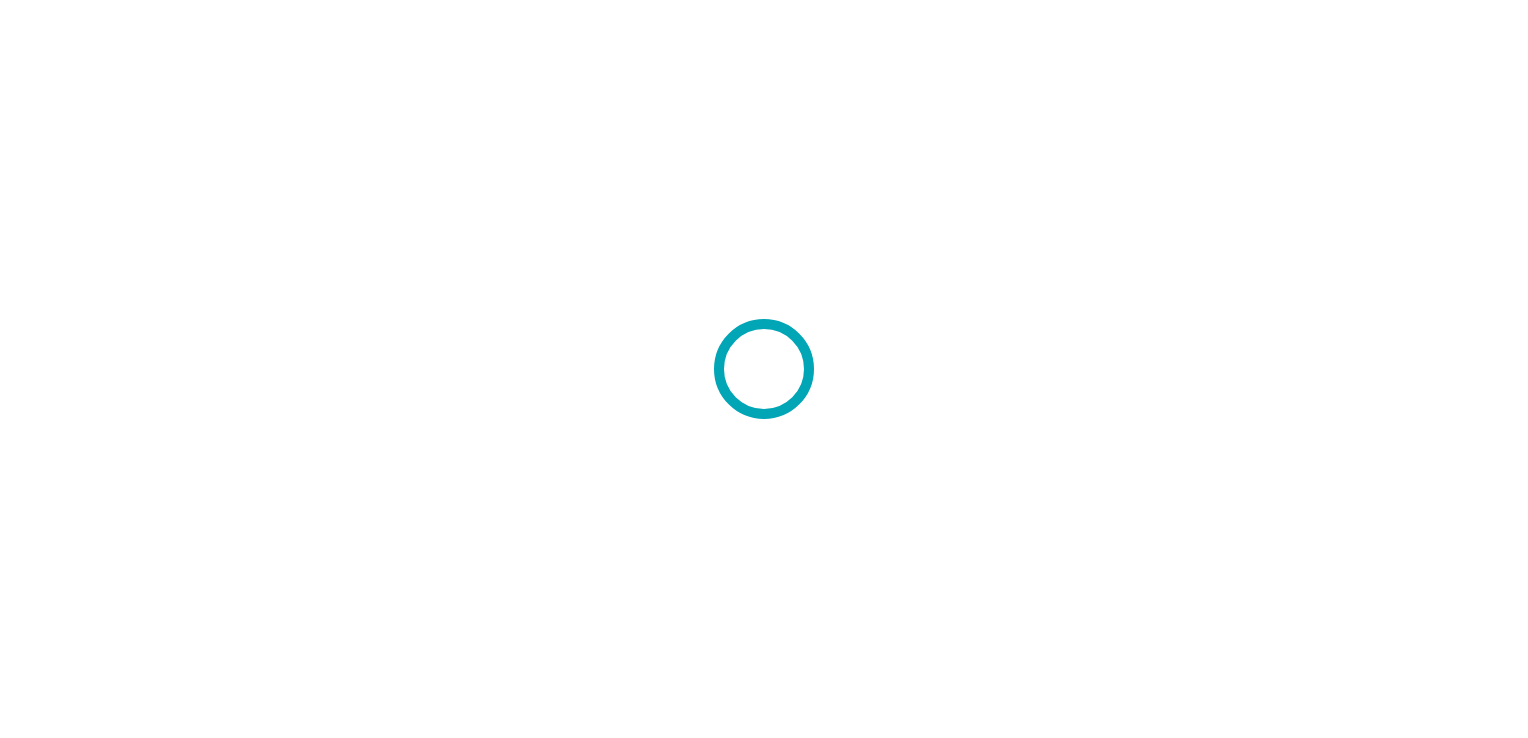 scroll, scrollTop: 0, scrollLeft: 0, axis: both 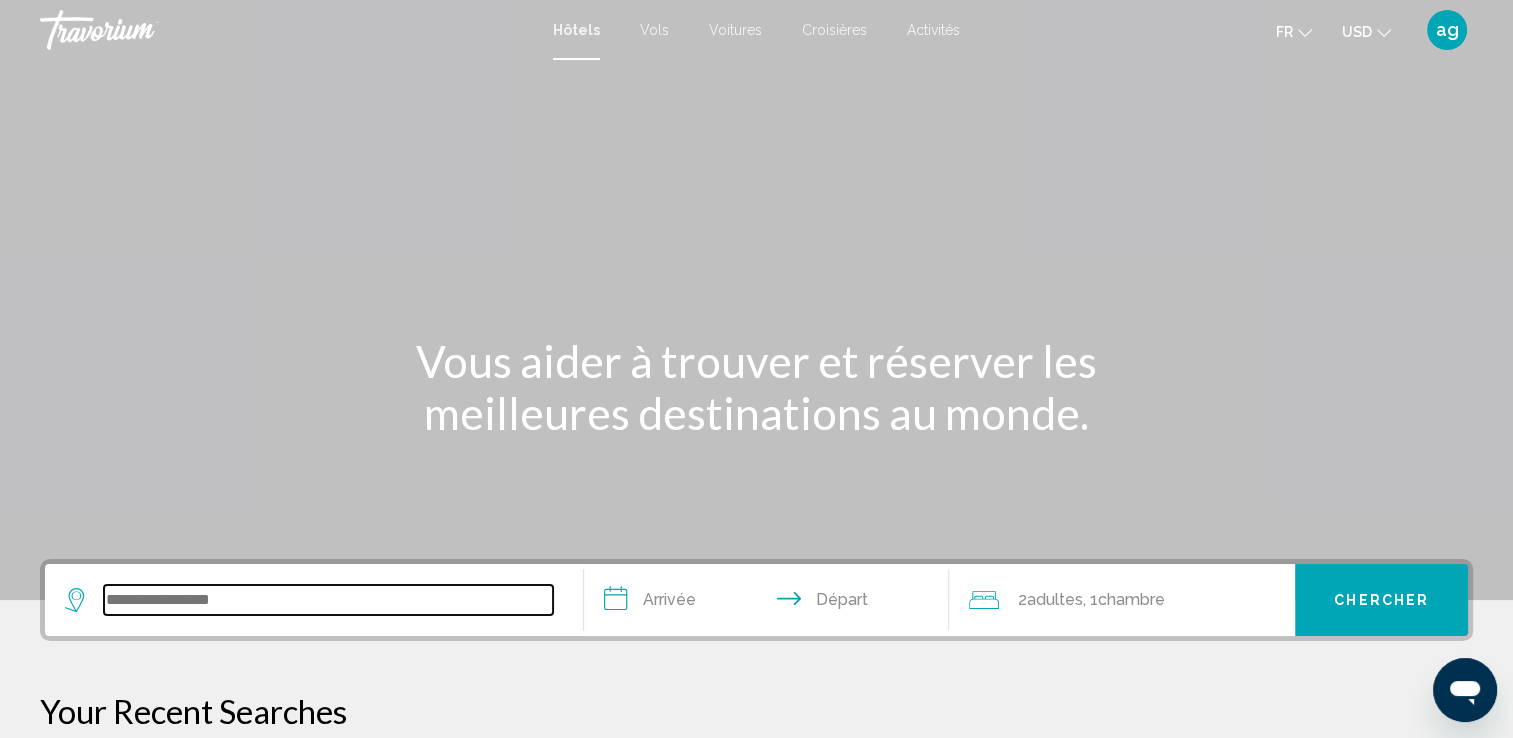 click at bounding box center [328, 600] 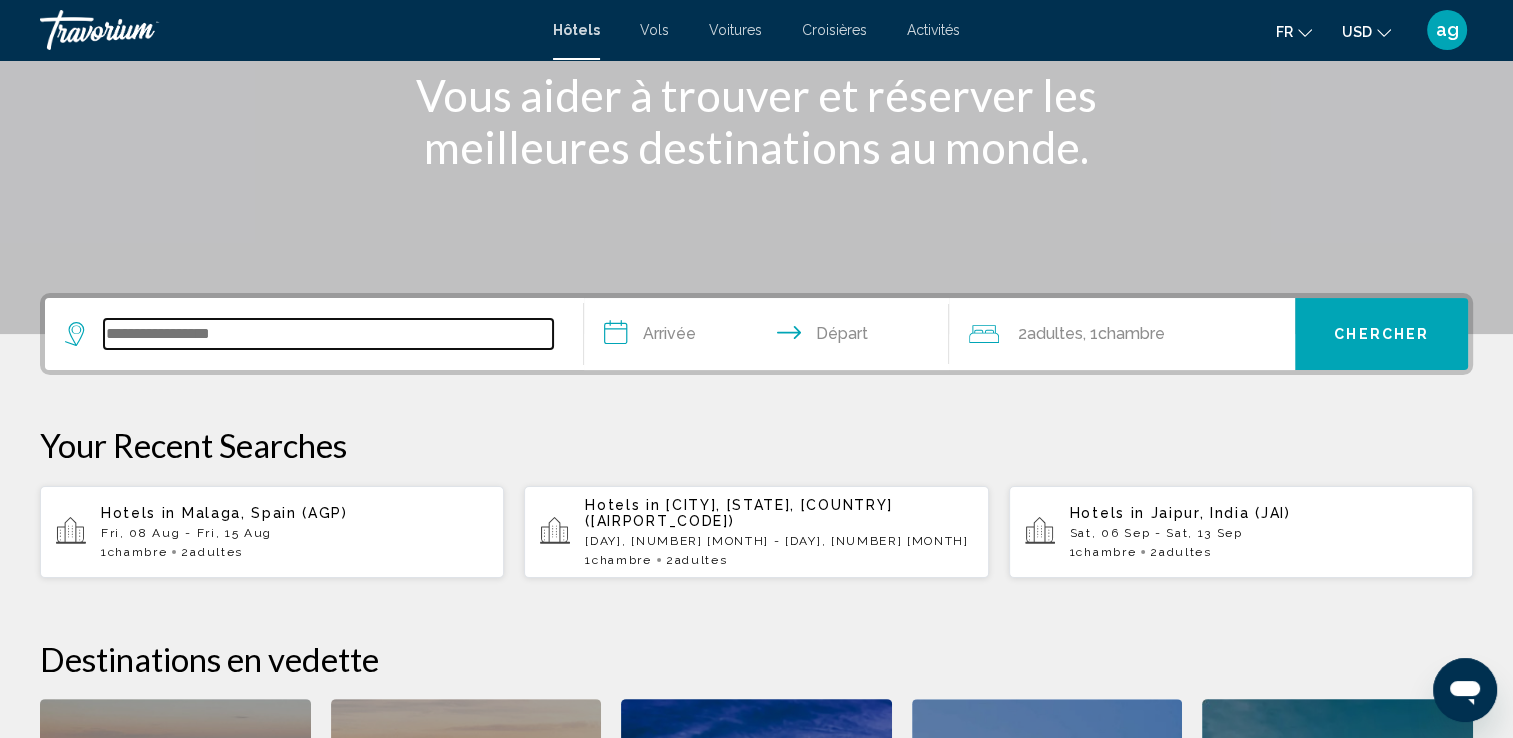 scroll, scrollTop: 493, scrollLeft: 0, axis: vertical 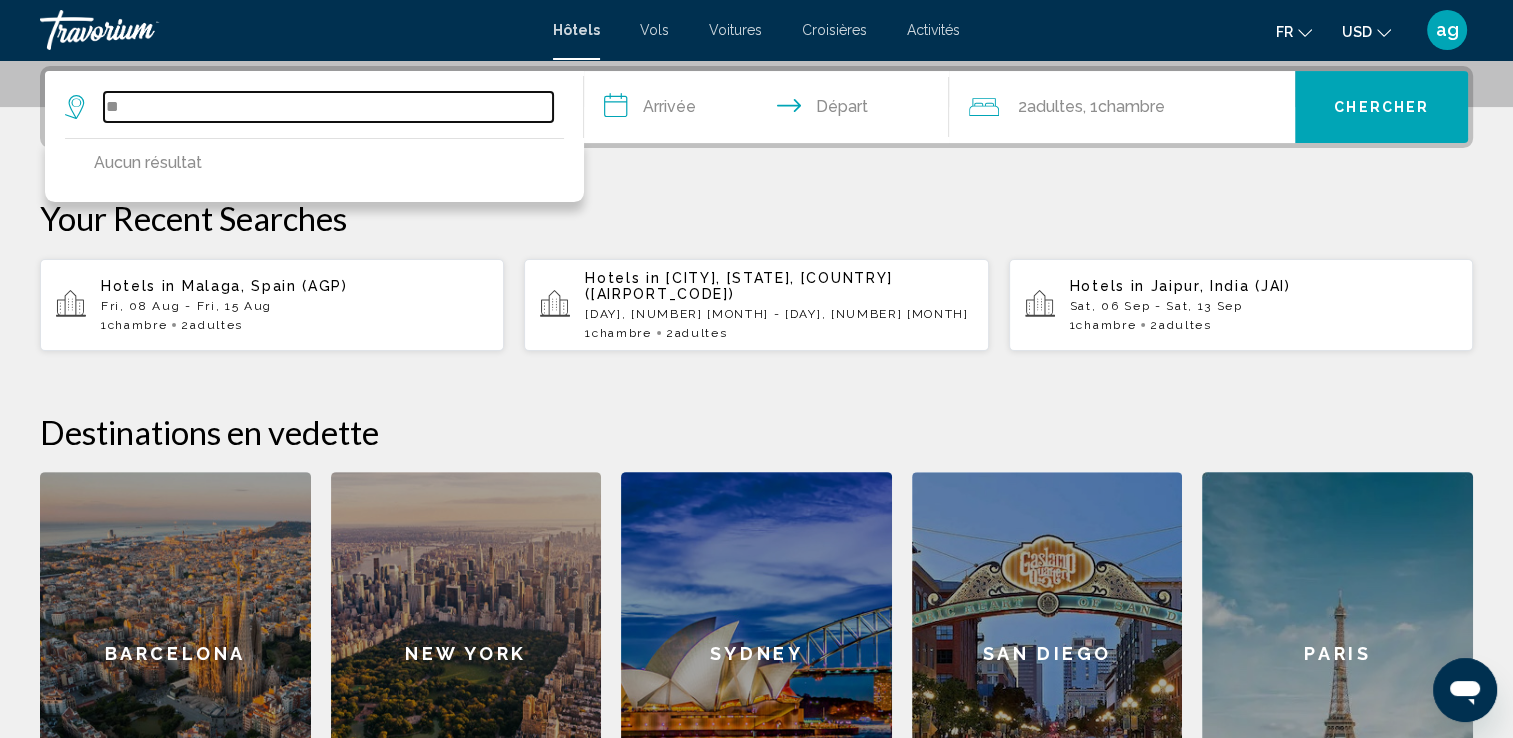 type on "*" 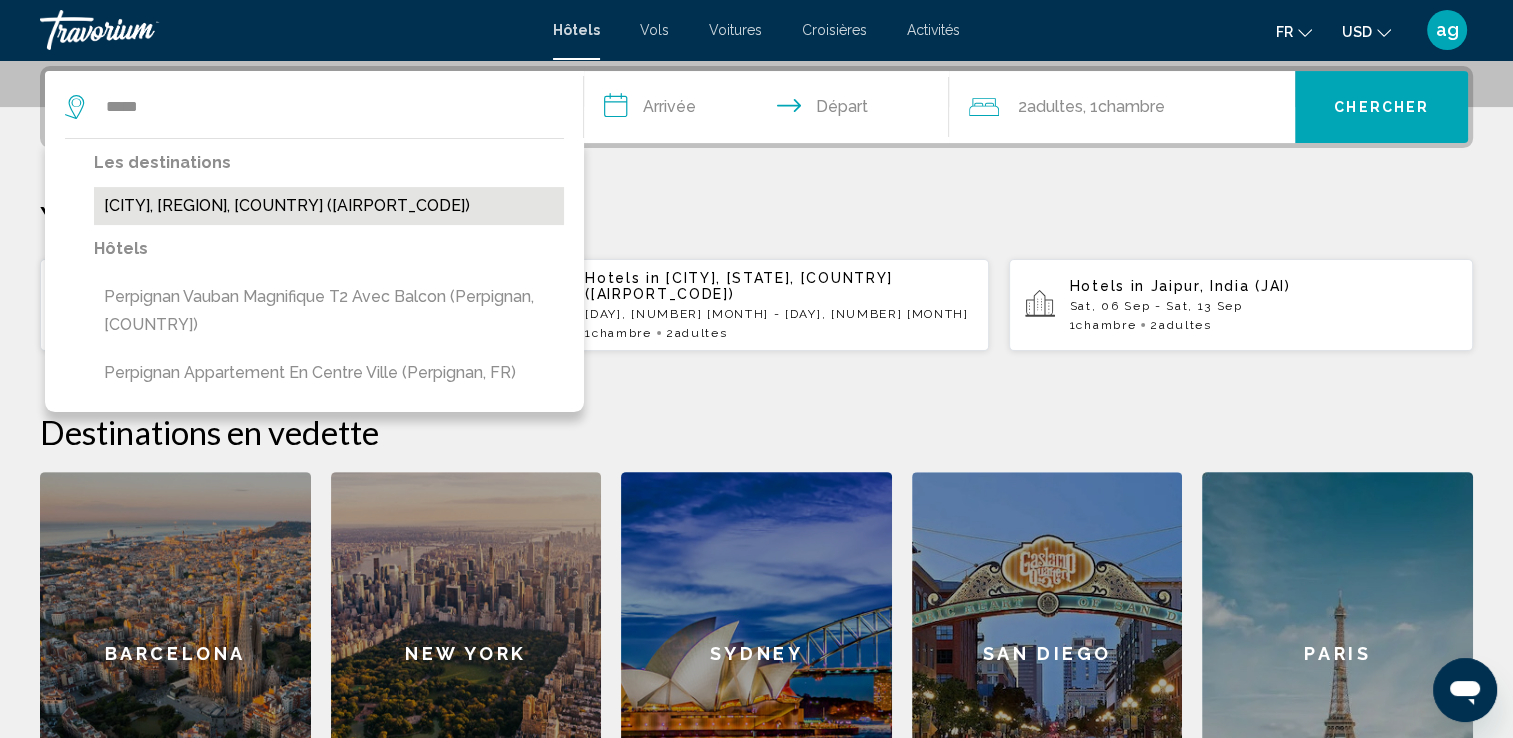 click on "[CITY], [REGION], [COUNTRY] ([AIRPORT_CODE])" at bounding box center (329, 206) 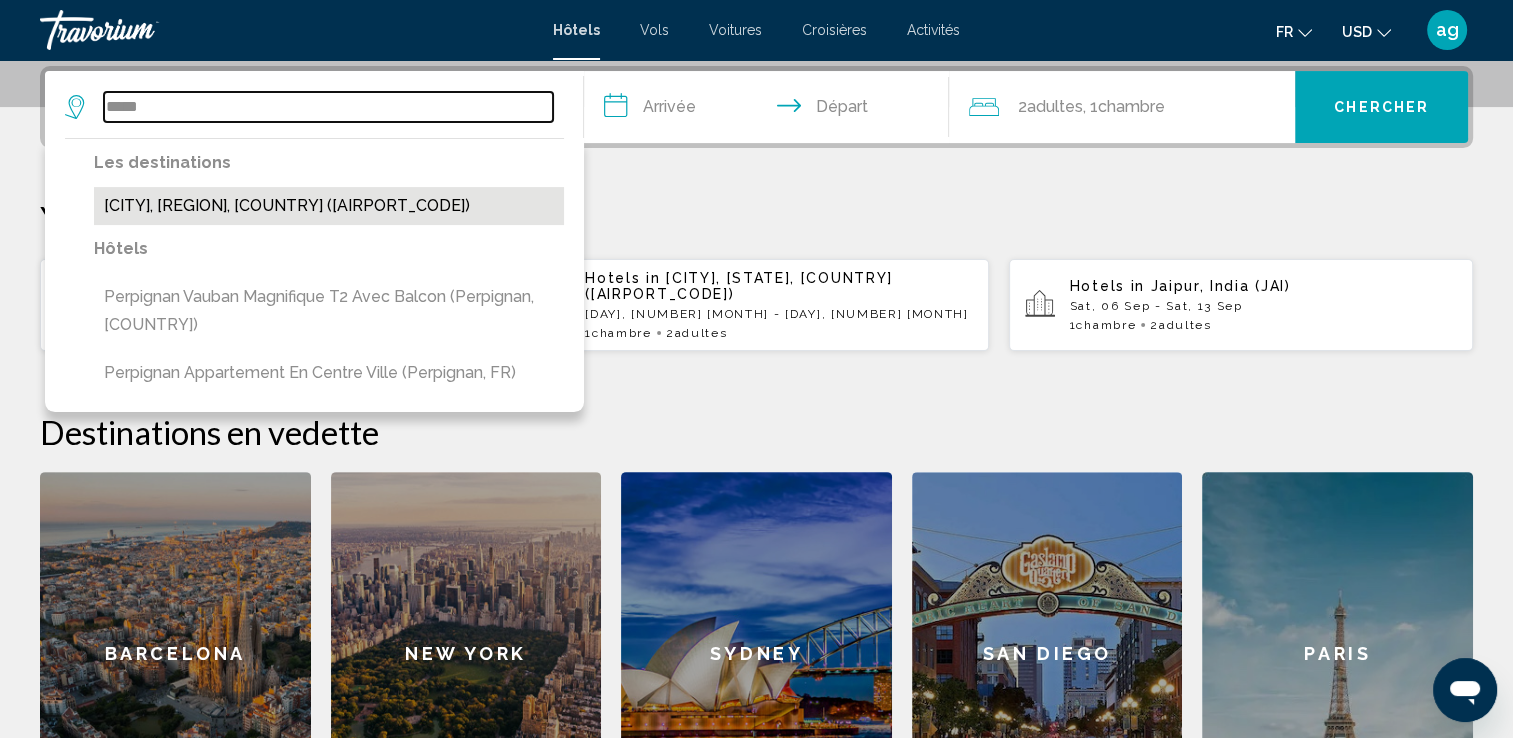 type on "**********" 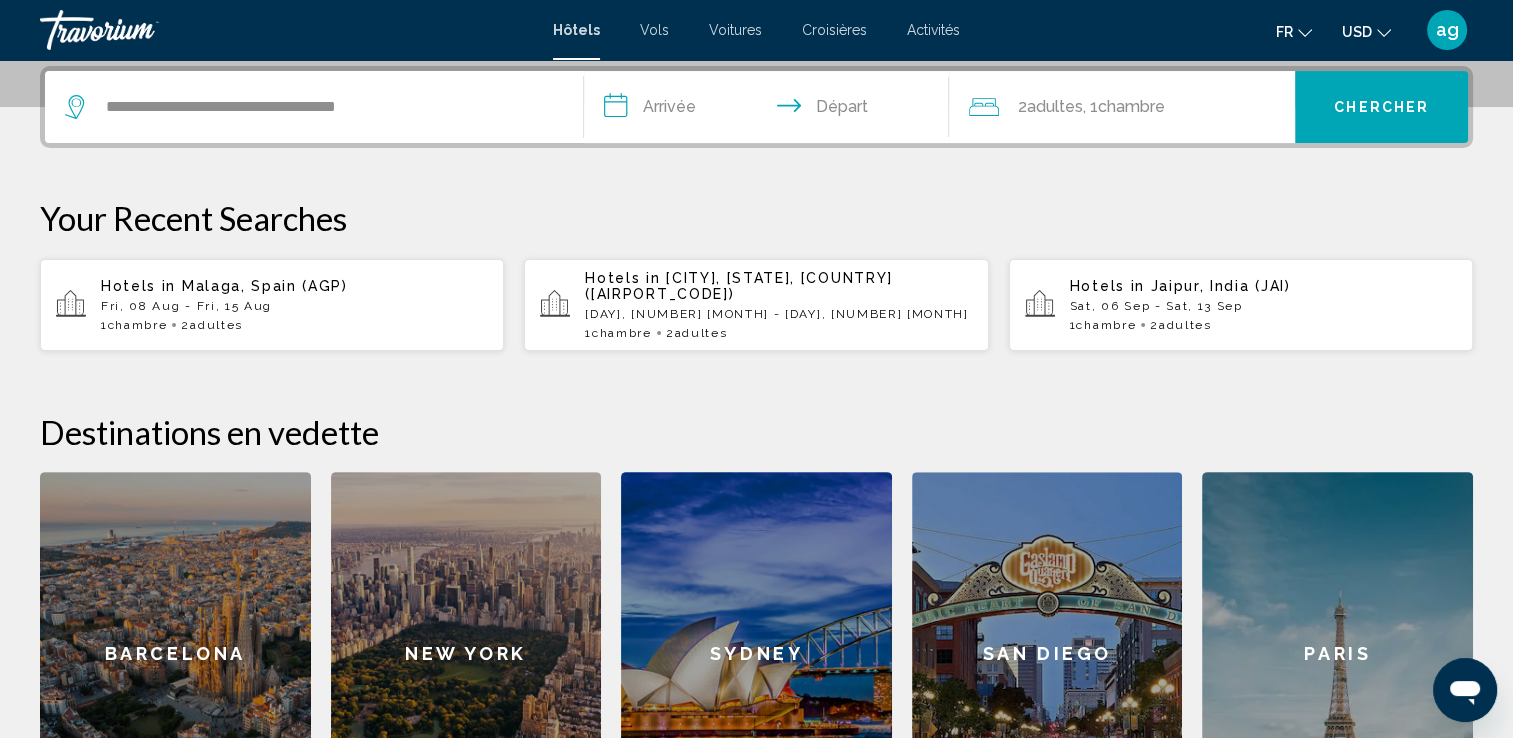 click on "**********" at bounding box center (771, 110) 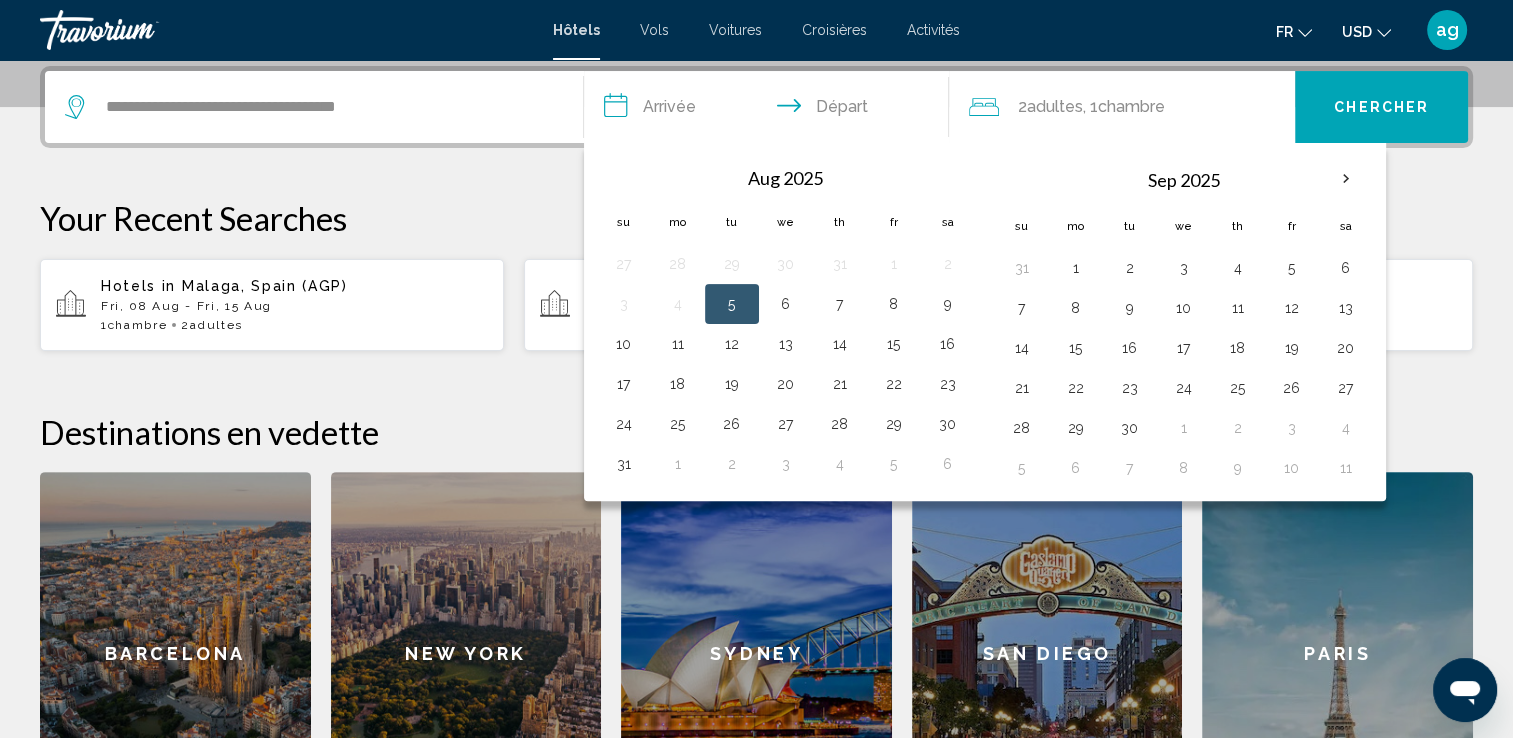 click on "**********" at bounding box center (771, 110) 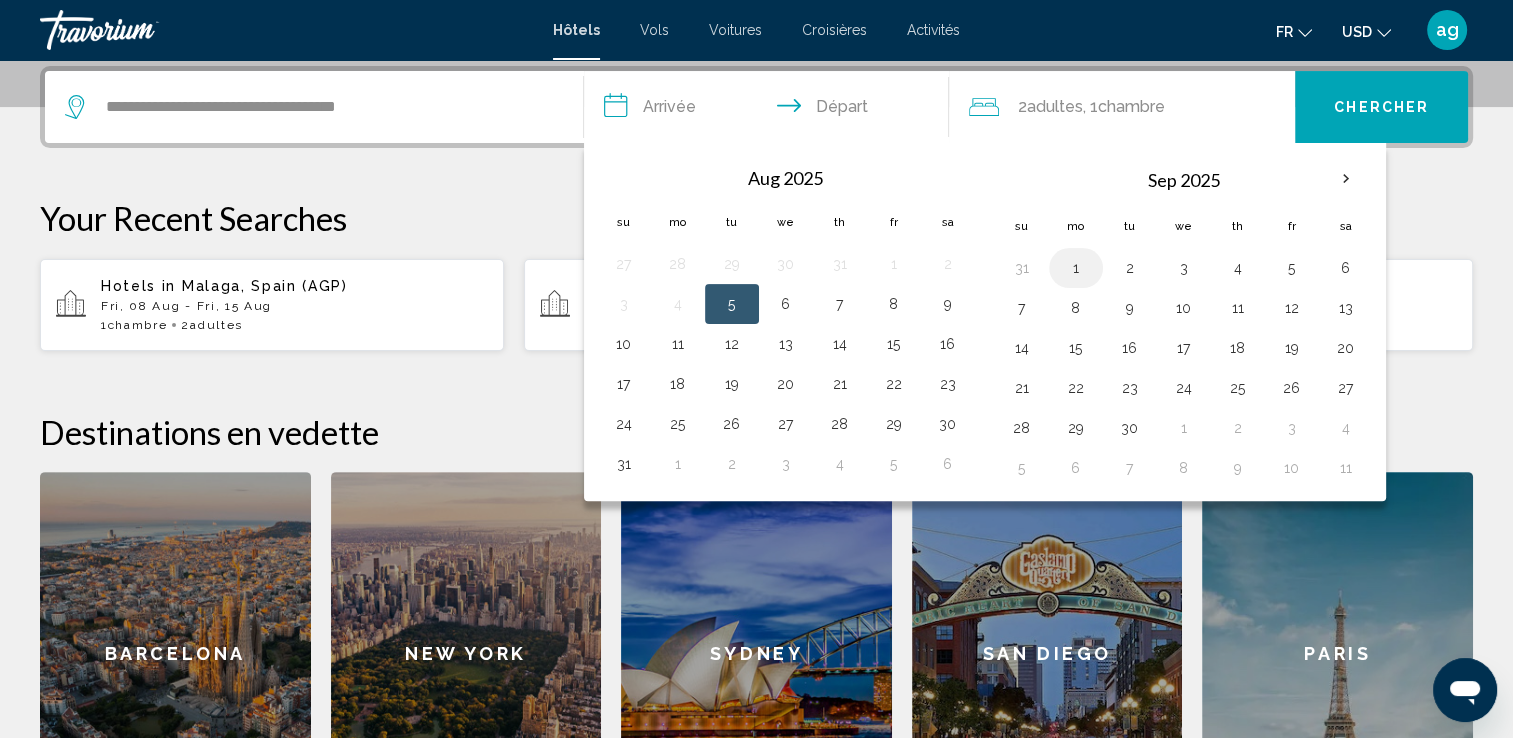 click on "1" at bounding box center [1076, 268] 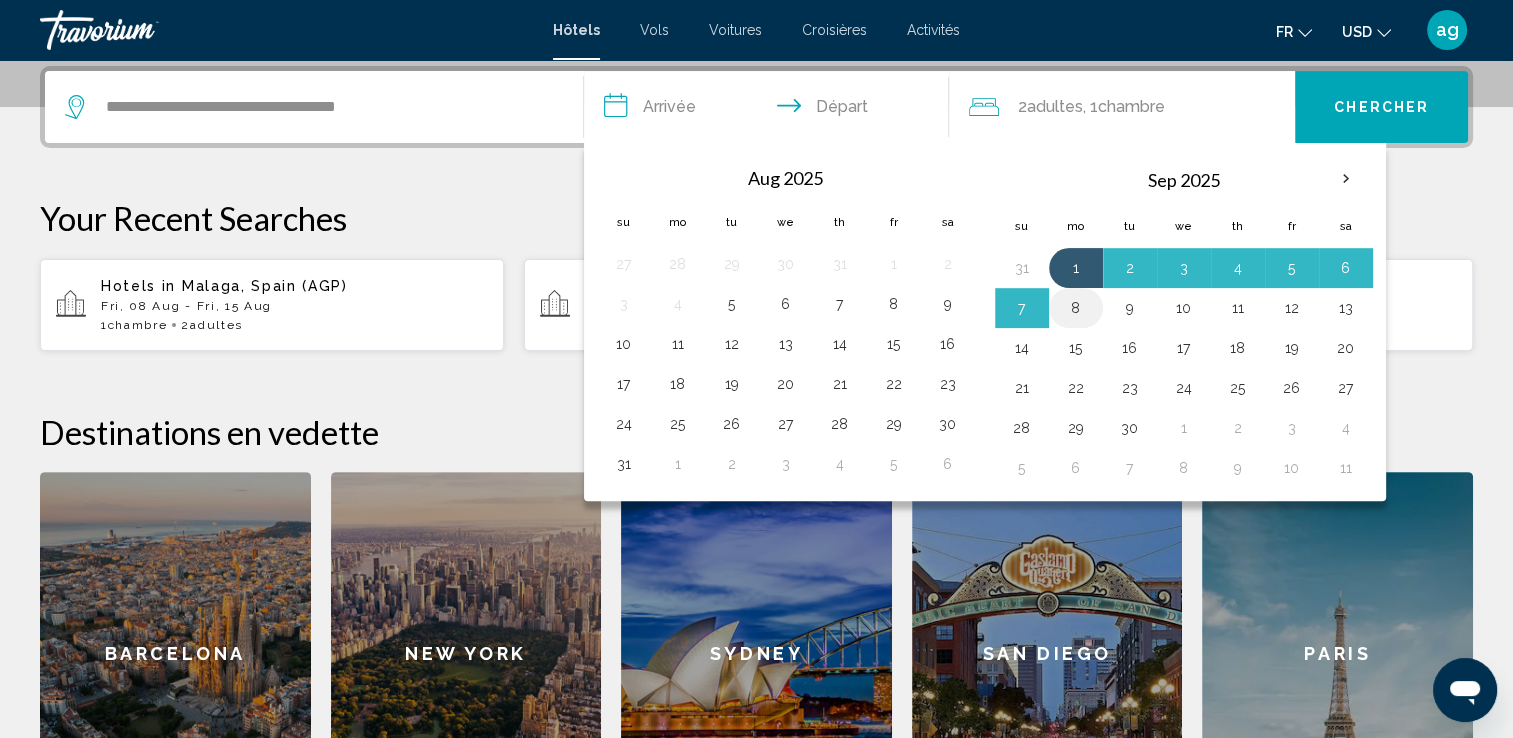 click on "8" at bounding box center (1076, 308) 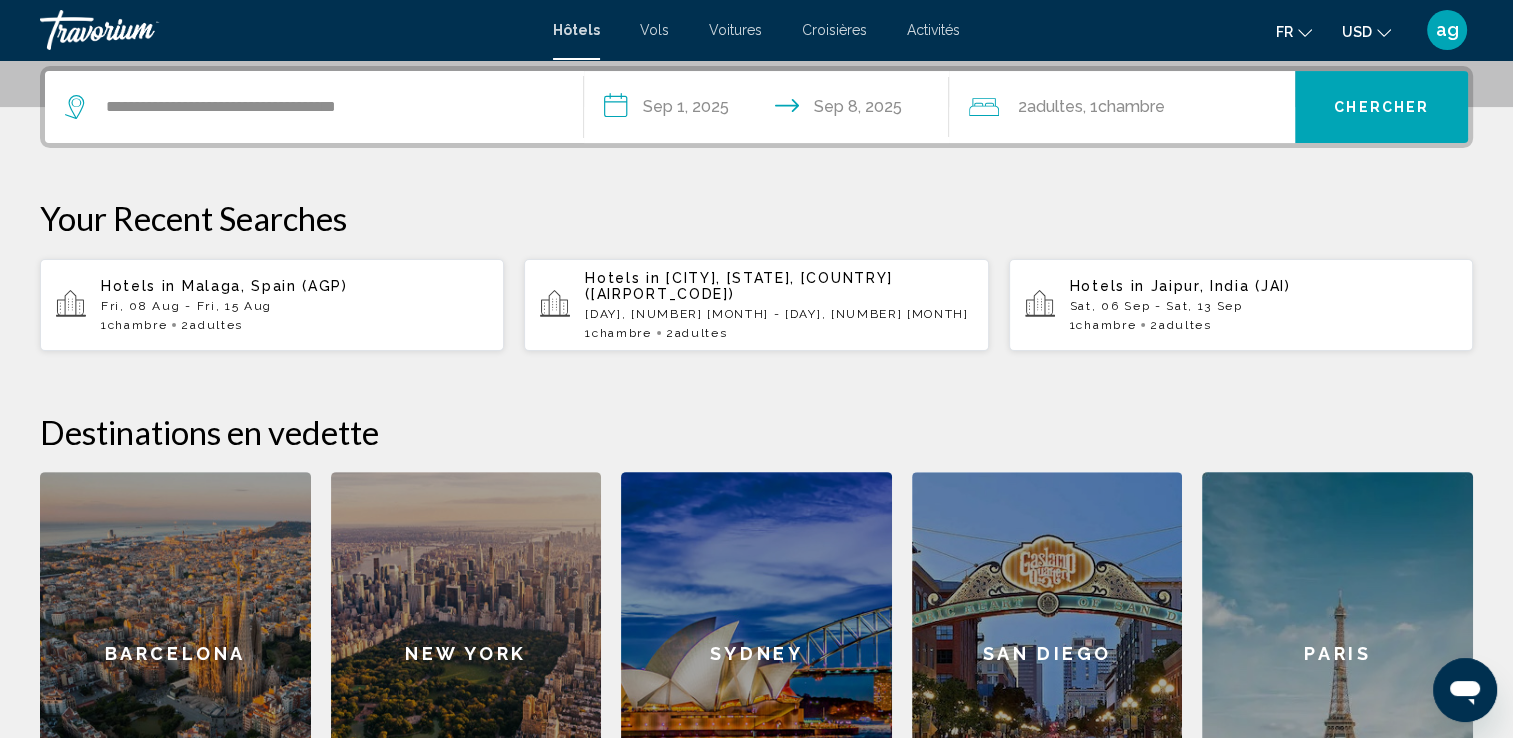 type on "**********" 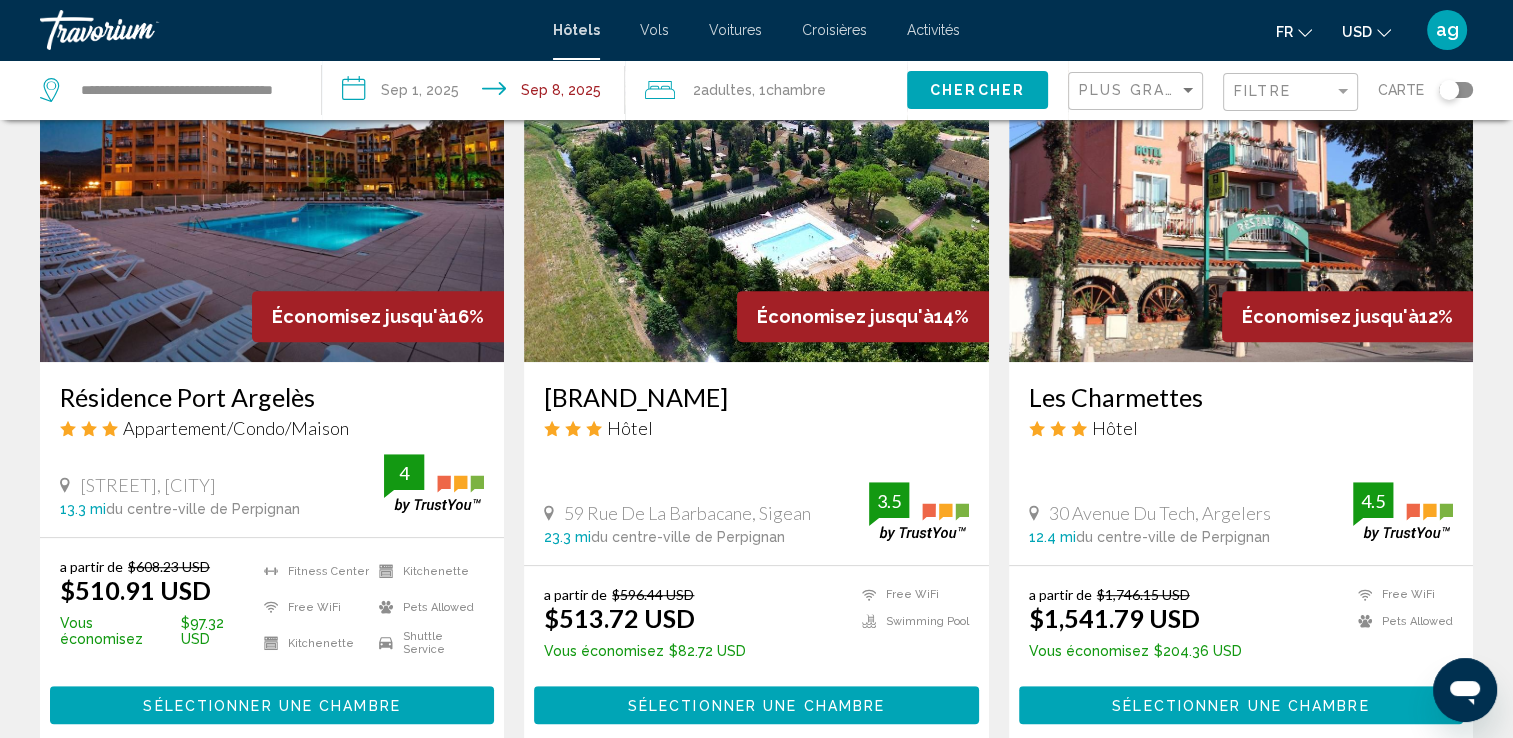 scroll, scrollTop: 920, scrollLeft: 0, axis: vertical 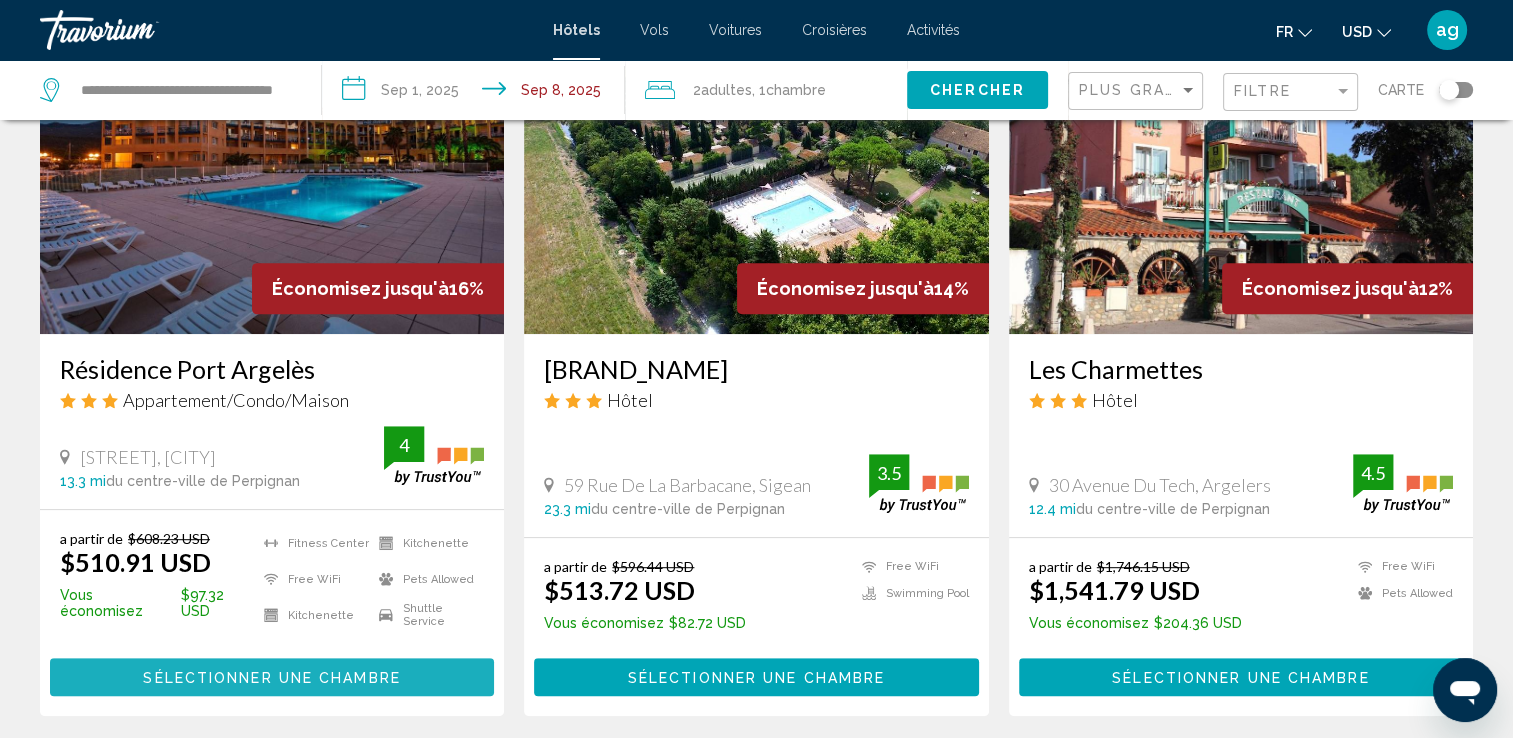 click on "Sélectionner une chambre" at bounding box center [271, 678] 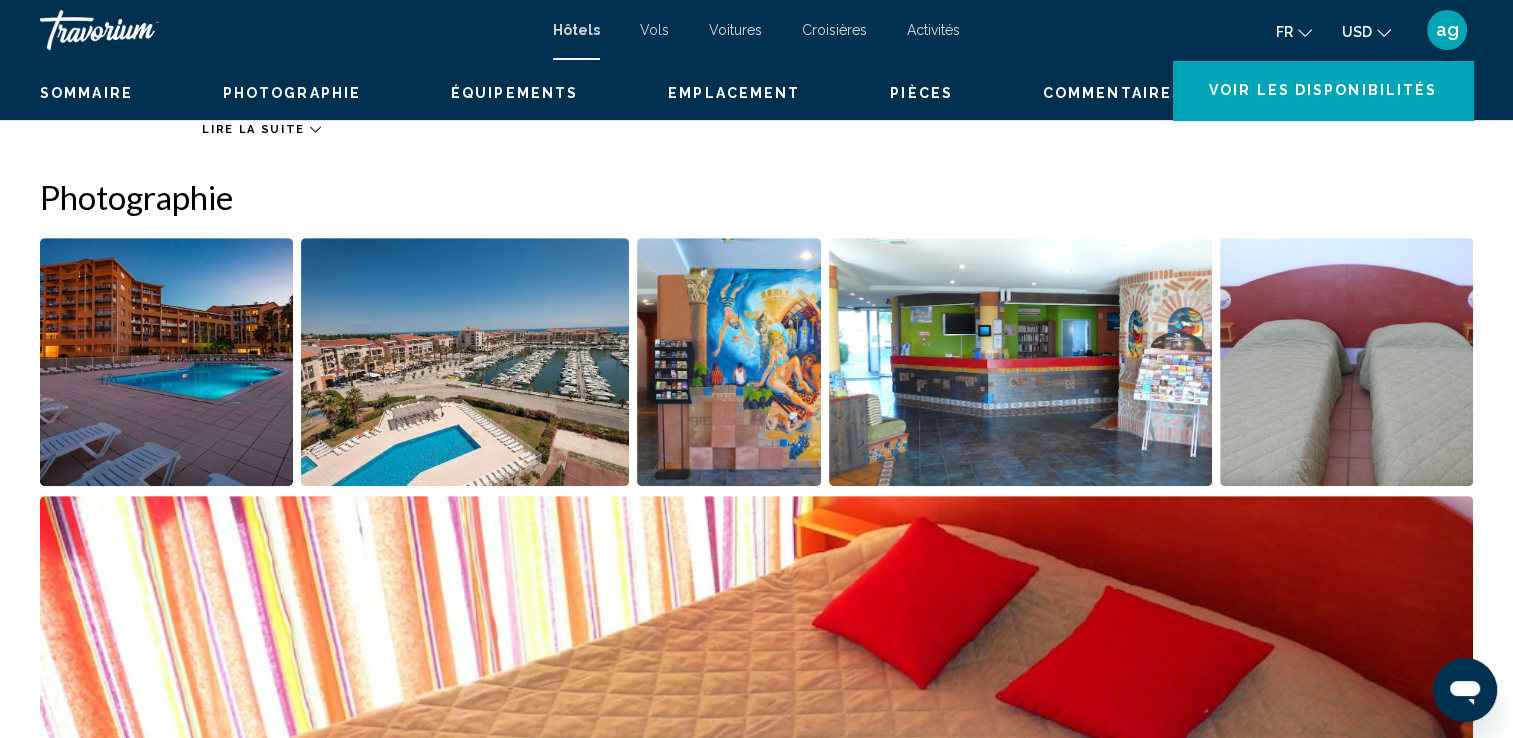 scroll, scrollTop: 0, scrollLeft: 0, axis: both 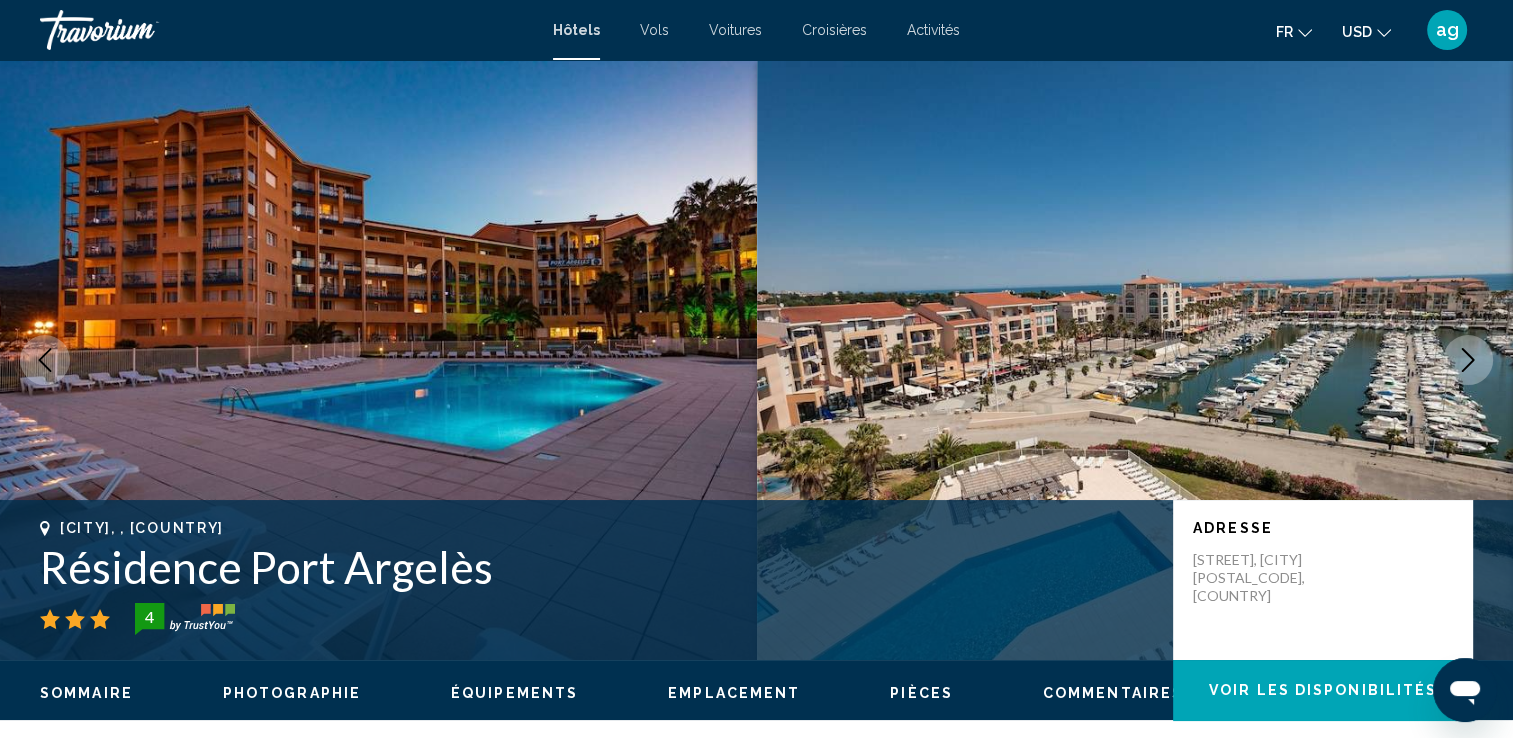 type 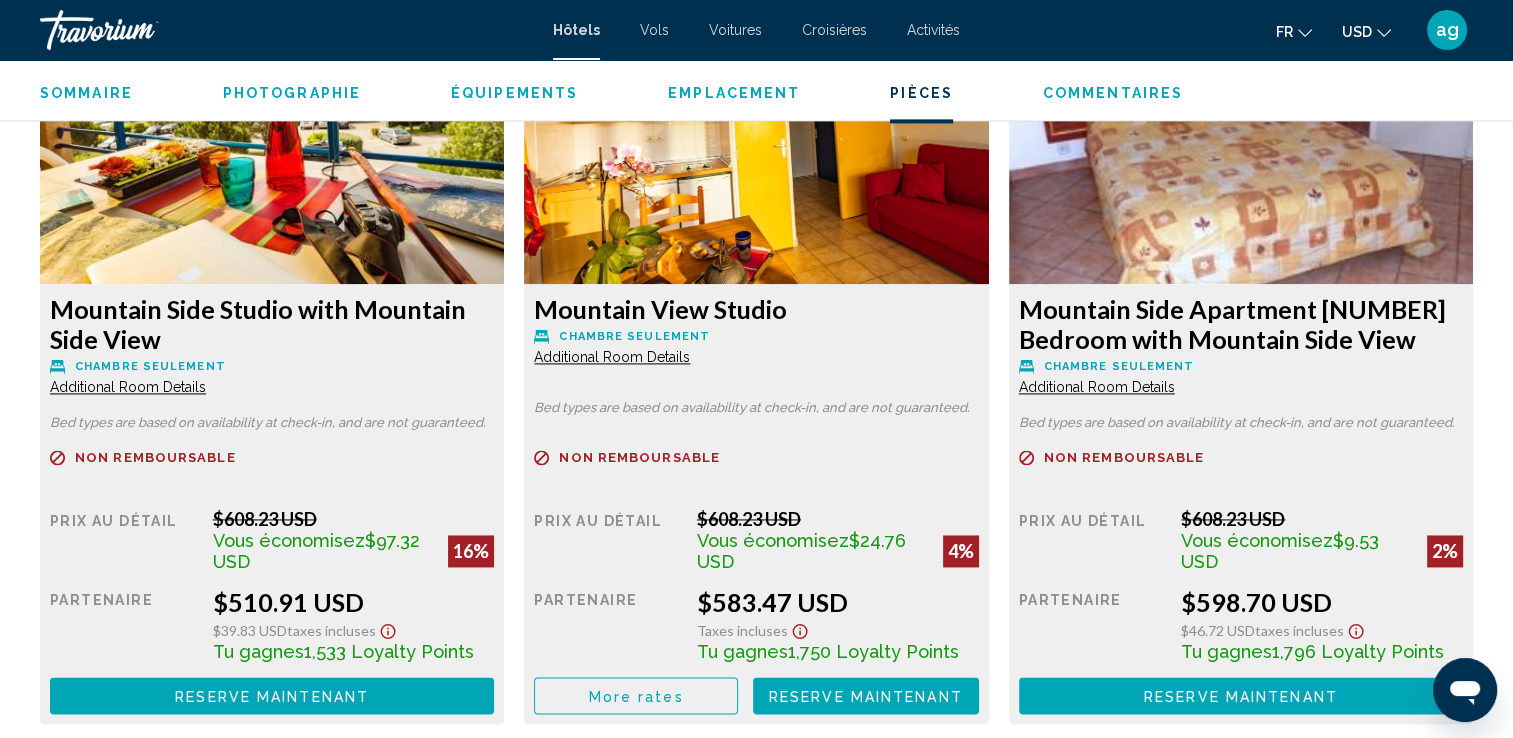 scroll, scrollTop: 2800, scrollLeft: 0, axis: vertical 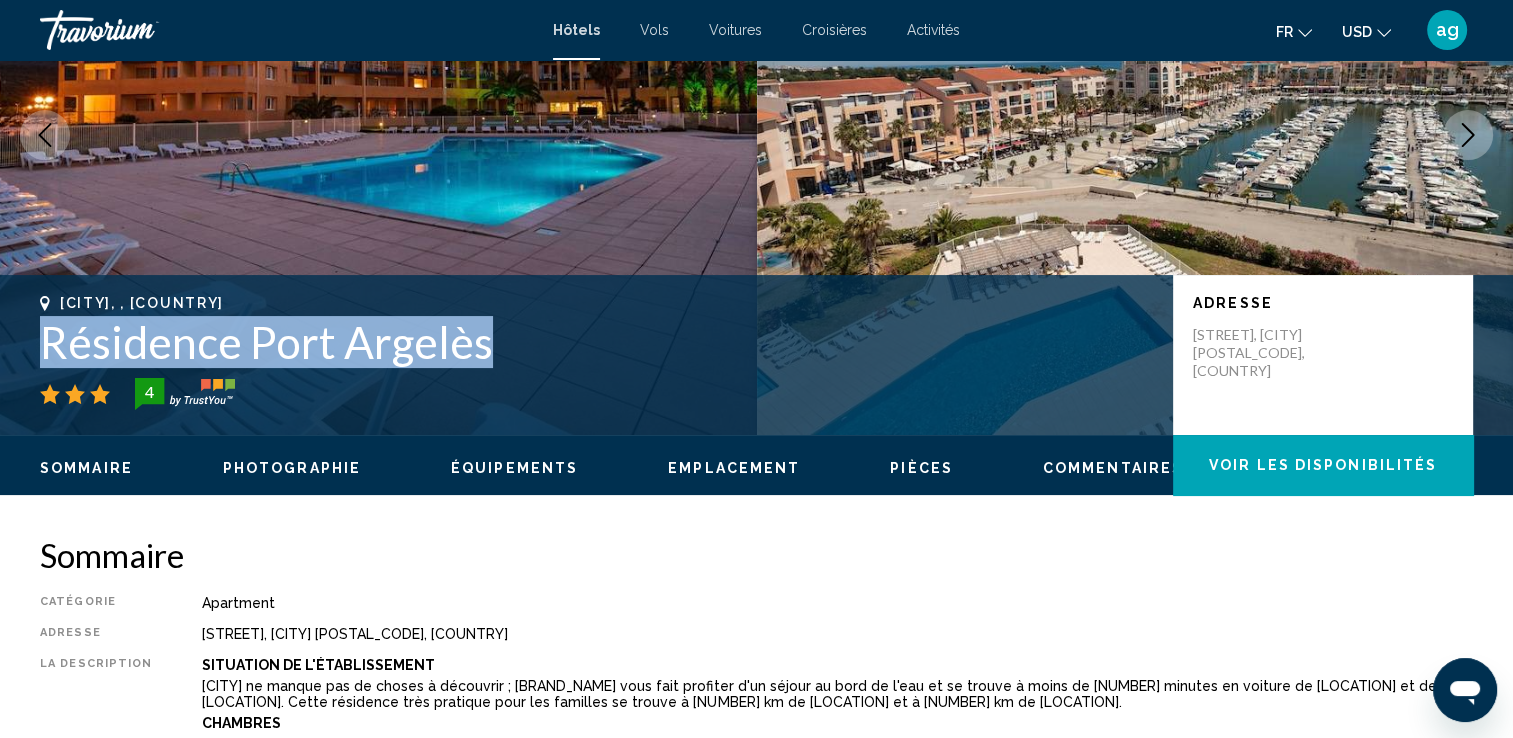 drag, startPoint x: 494, startPoint y: 340, endPoint x: 48, endPoint y: 334, distance: 446.04034 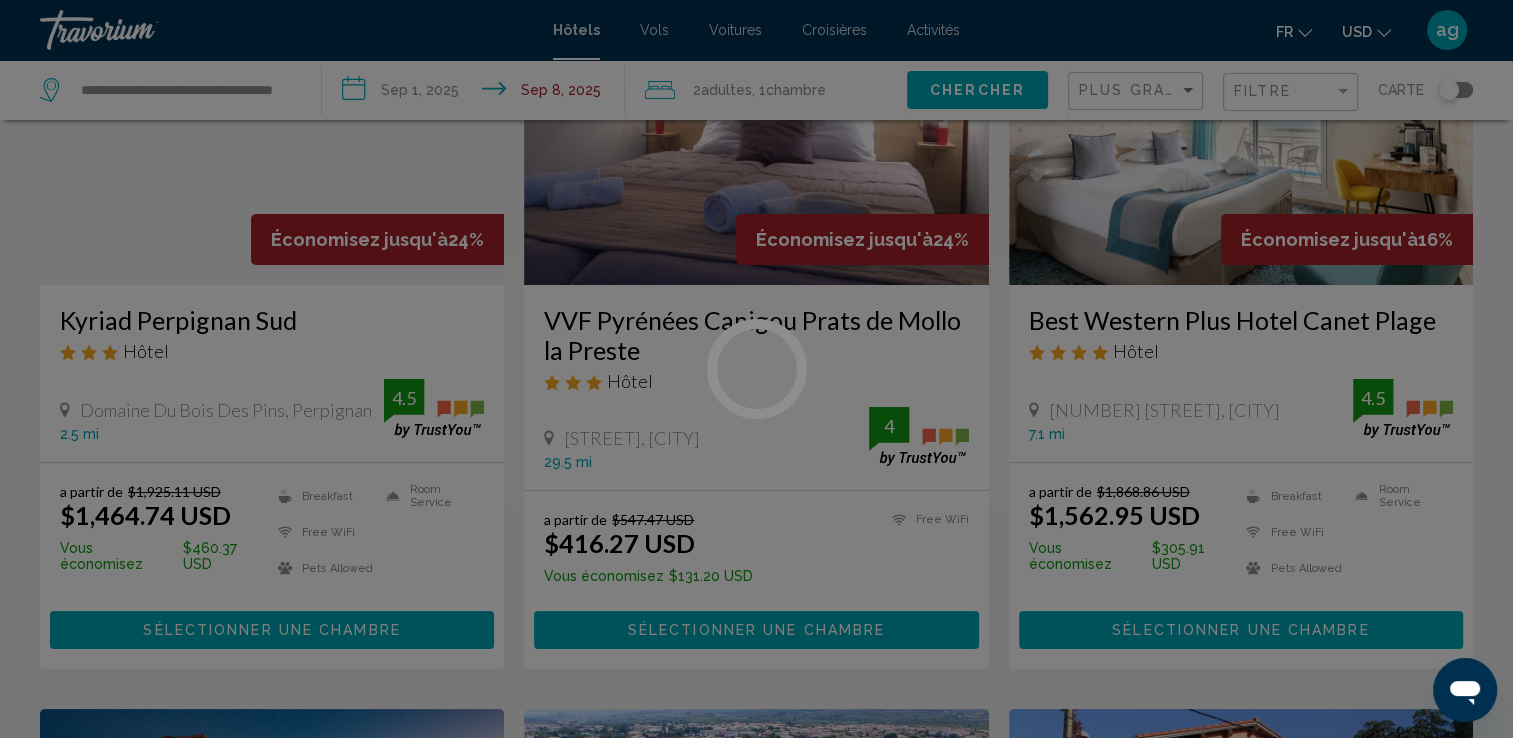 scroll, scrollTop: 0, scrollLeft: 0, axis: both 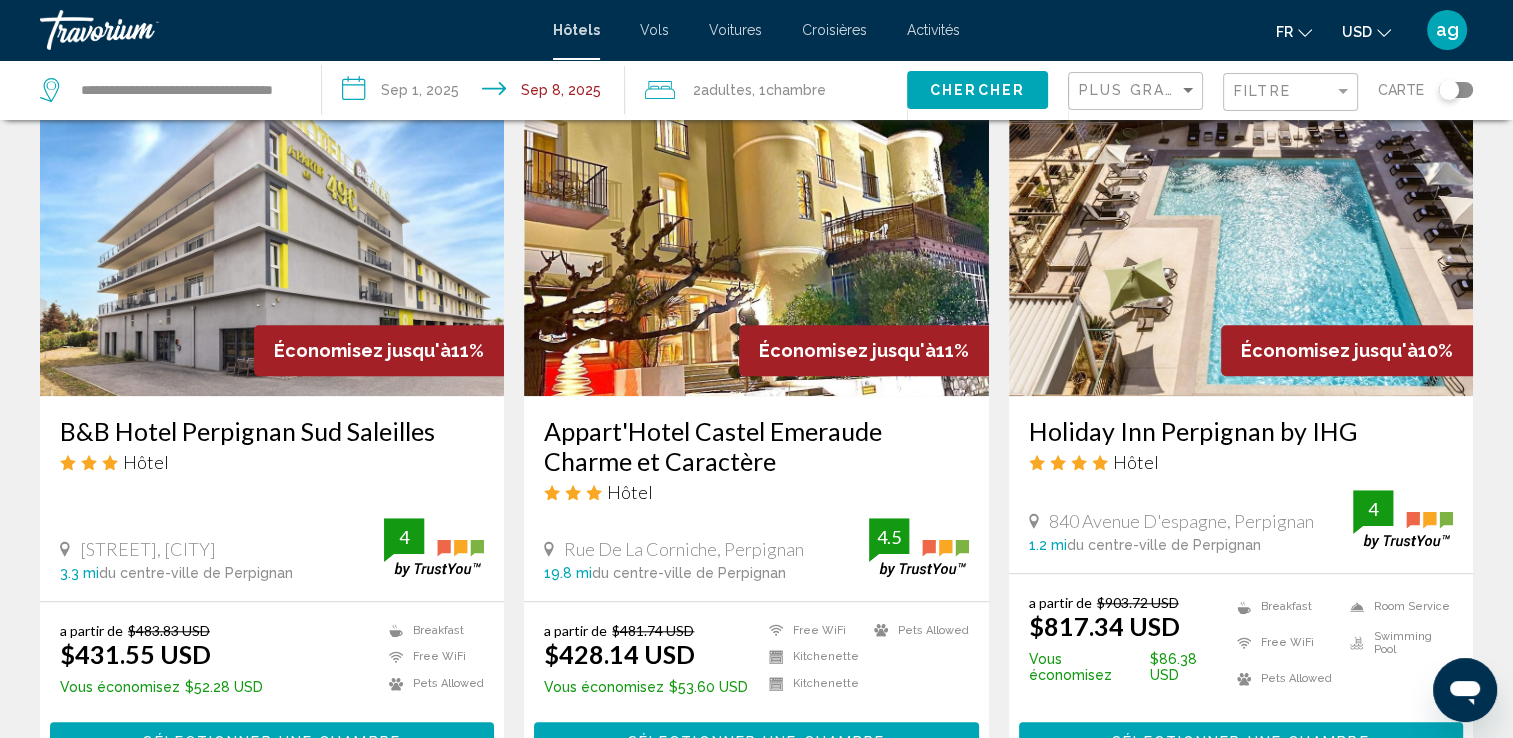 click on "Sélectionner une chambre" at bounding box center [1241, 740] 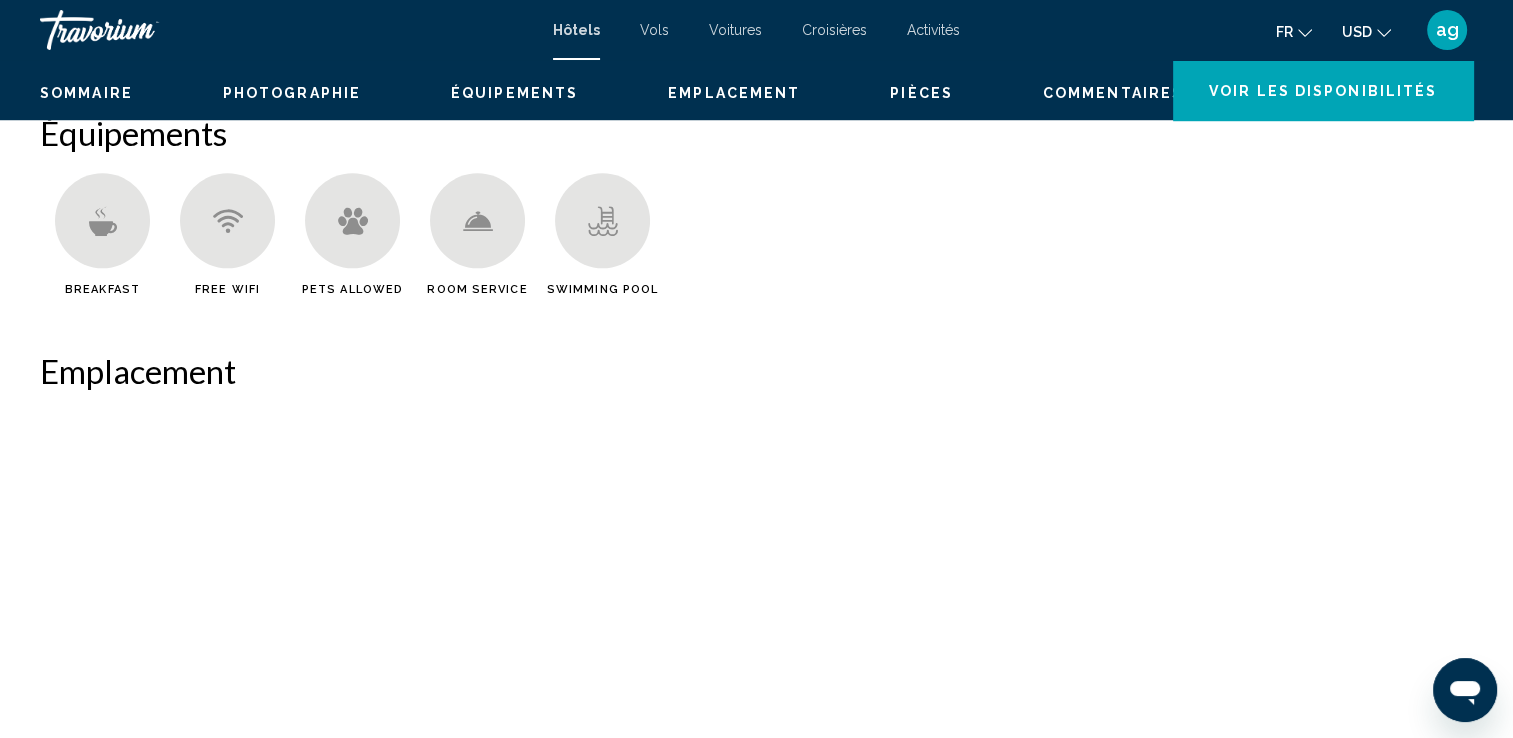 scroll, scrollTop: 0, scrollLeft: 0, axis: both 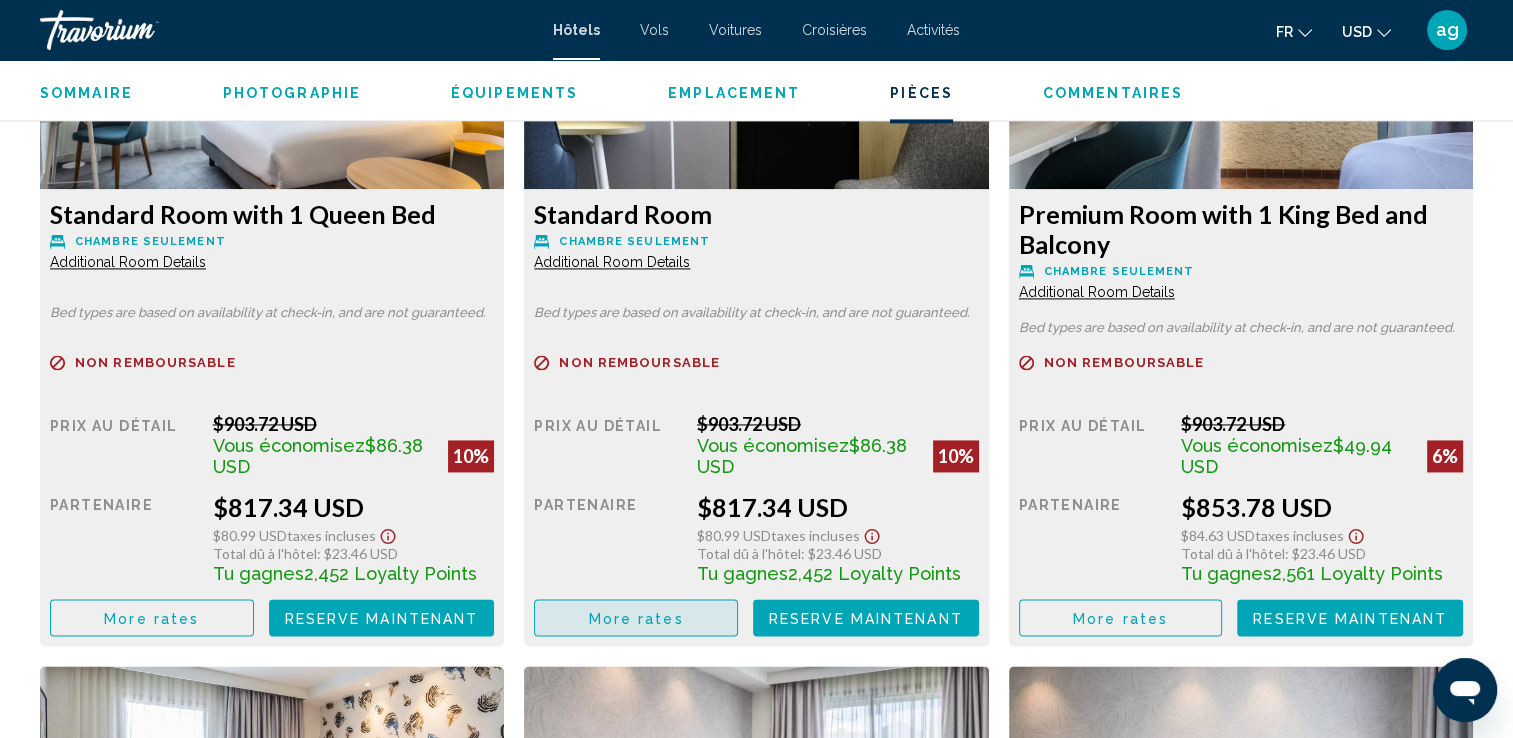 click on "More rates" at bounding box center (636, 617) 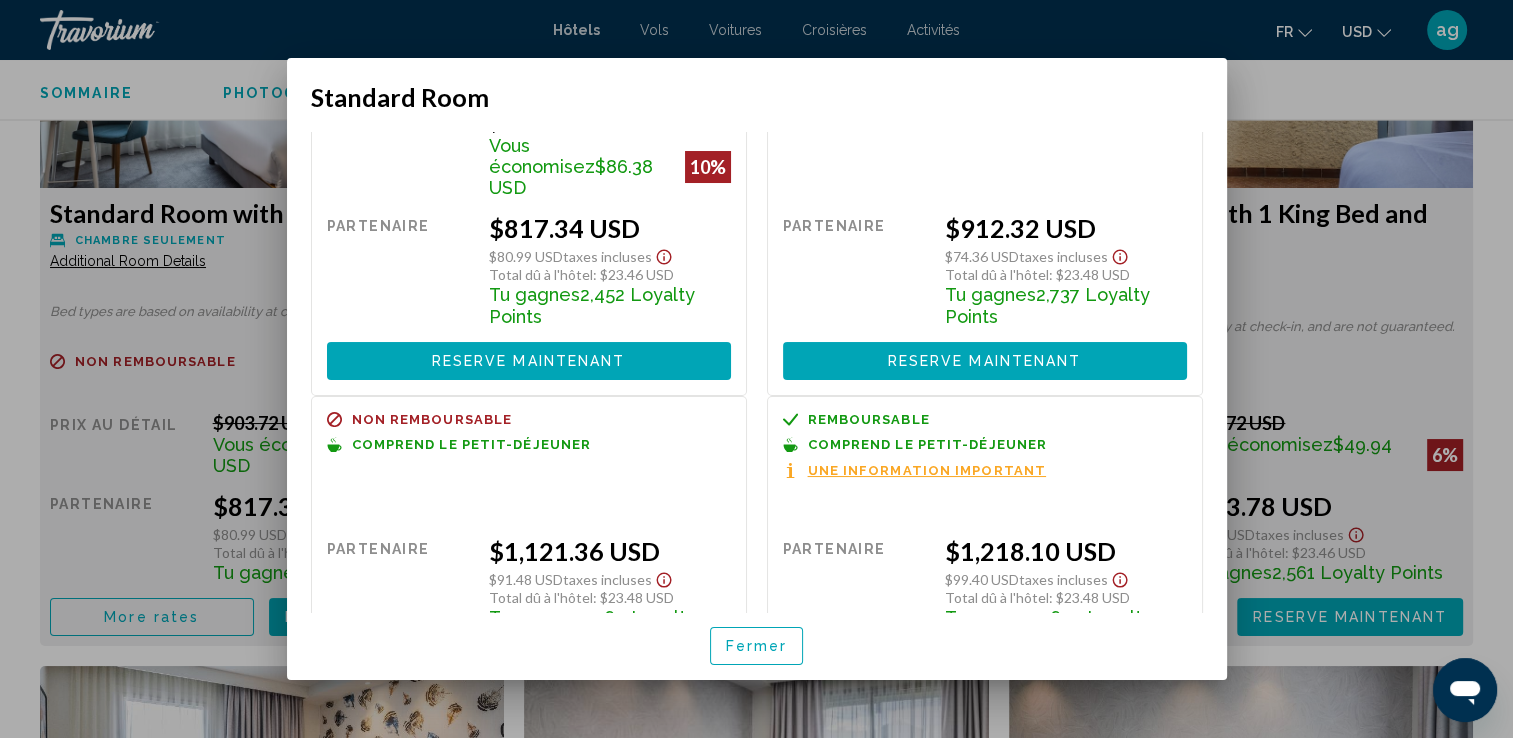 scroll, scrollTop: 0, scrollLeft: 0, axis: both 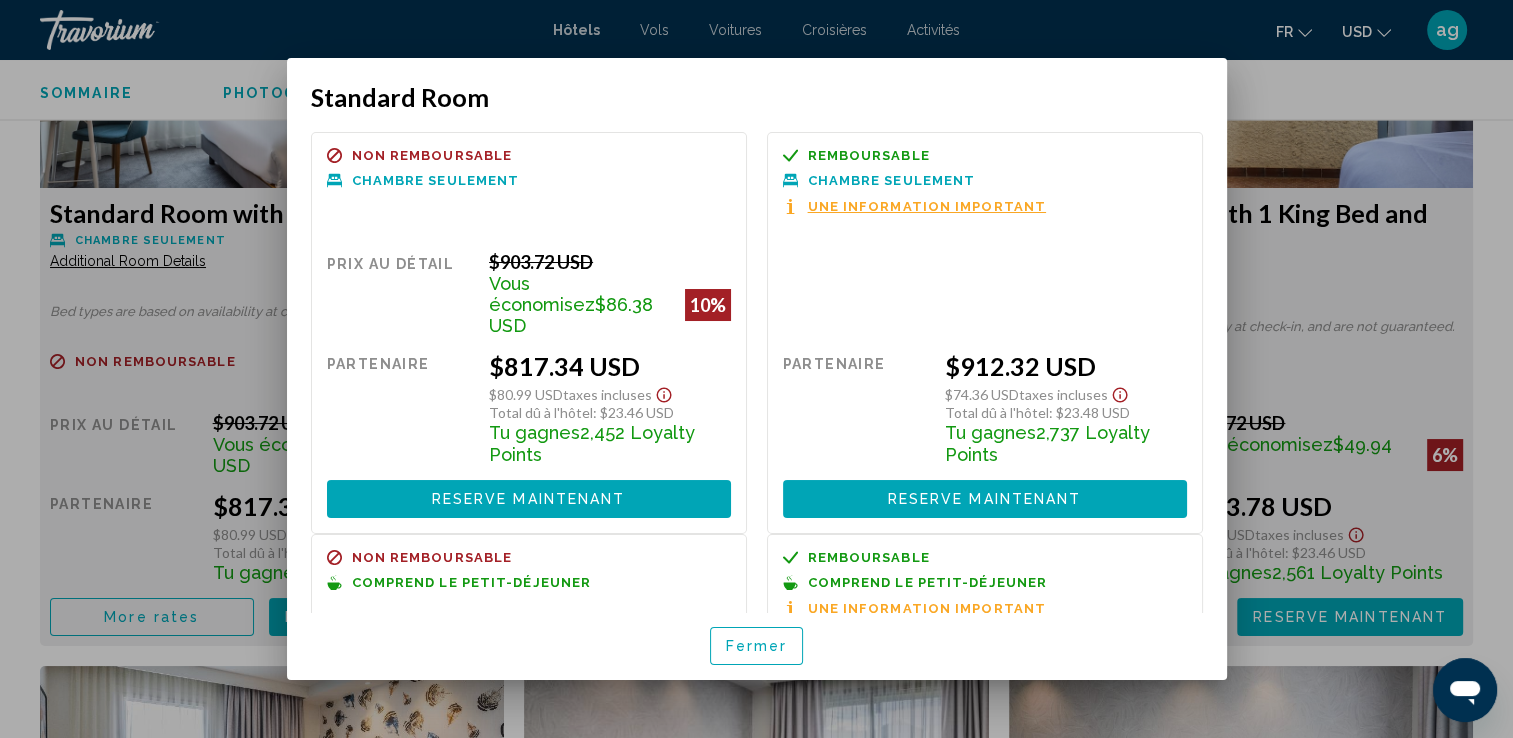 click on "Fermer" at bounding box center (757, 645) 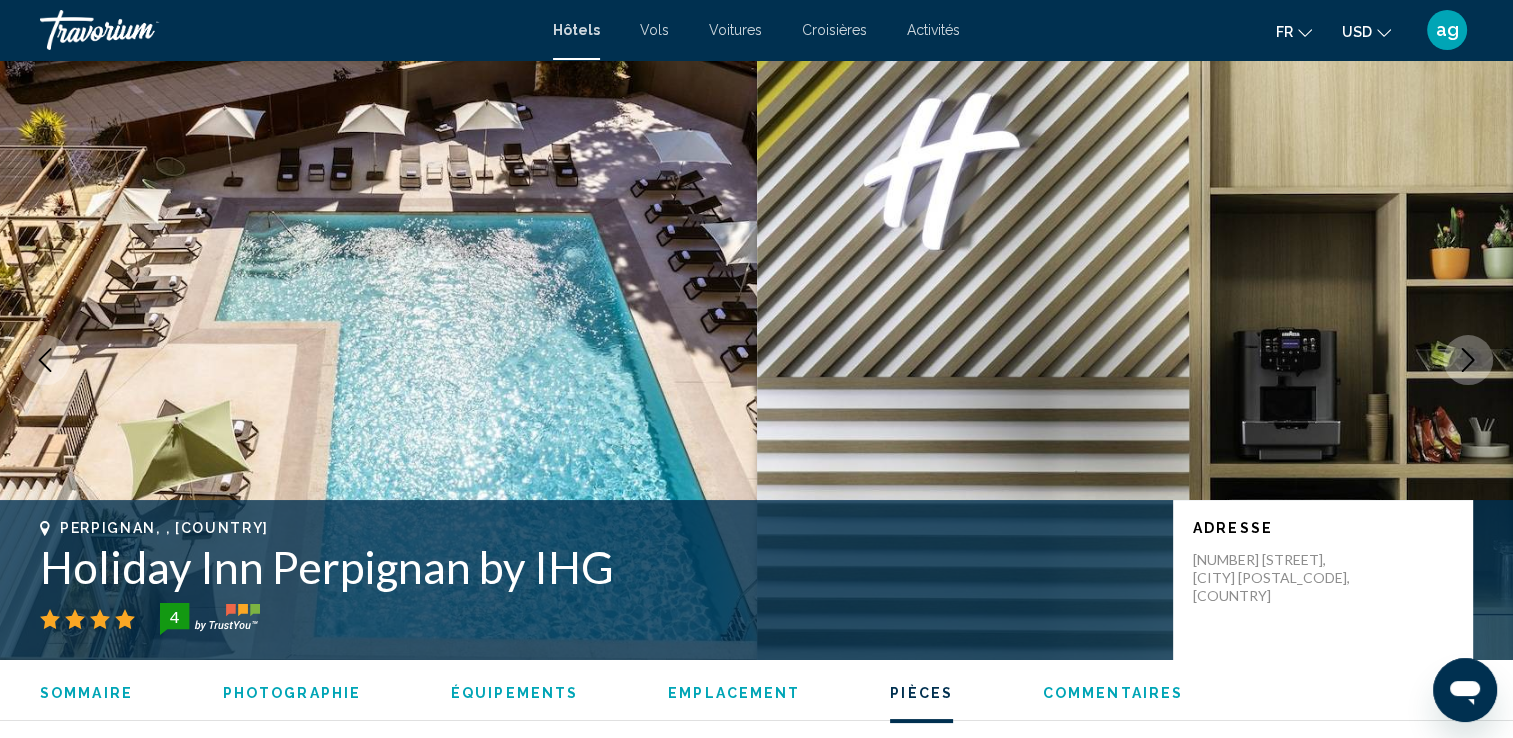 scroll, scrollTop: 2893, scrollLeft: 0, axis: vertical 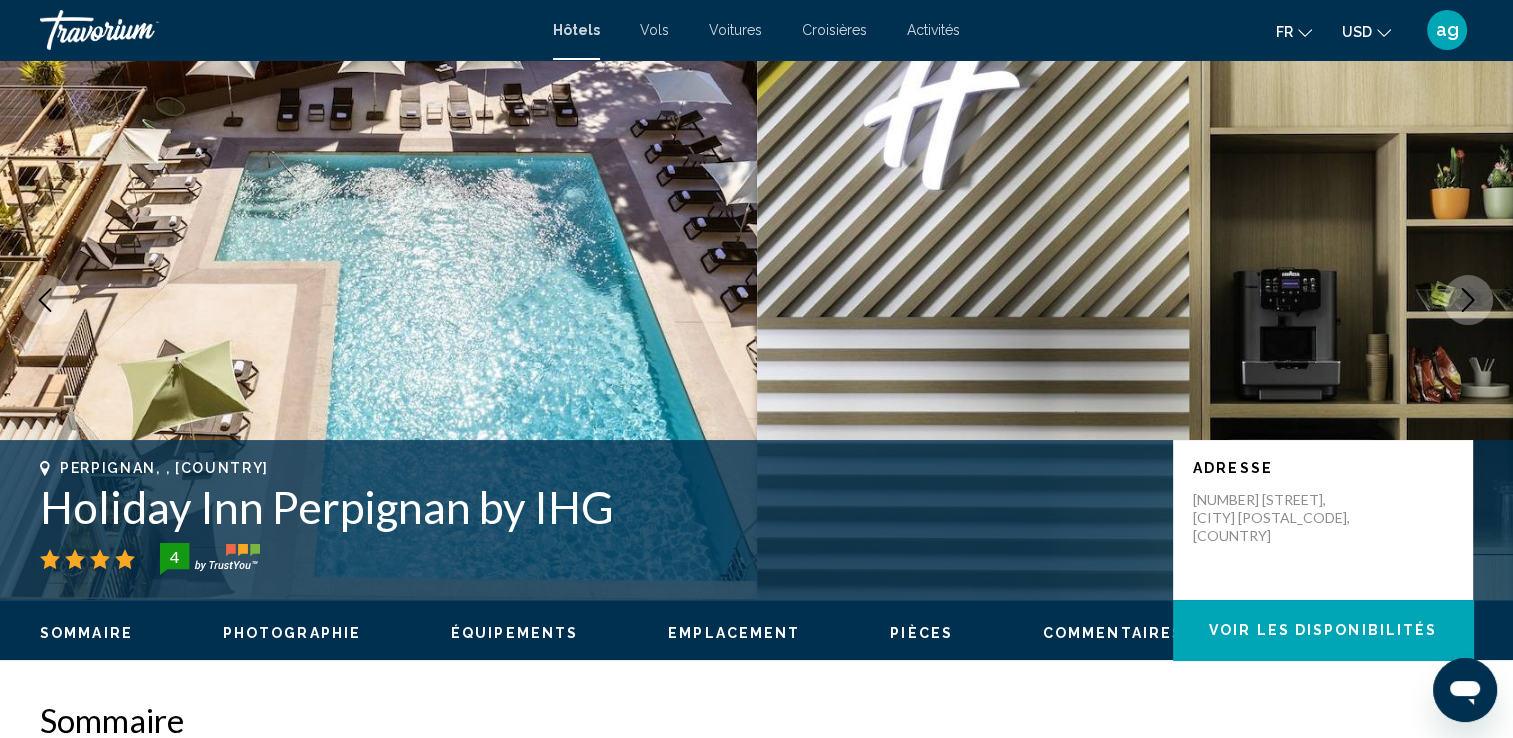 drag, startPoint x: 628, startPoint y: 498, endPoint x: 39, endPoint y: 495, distance: 589.0076 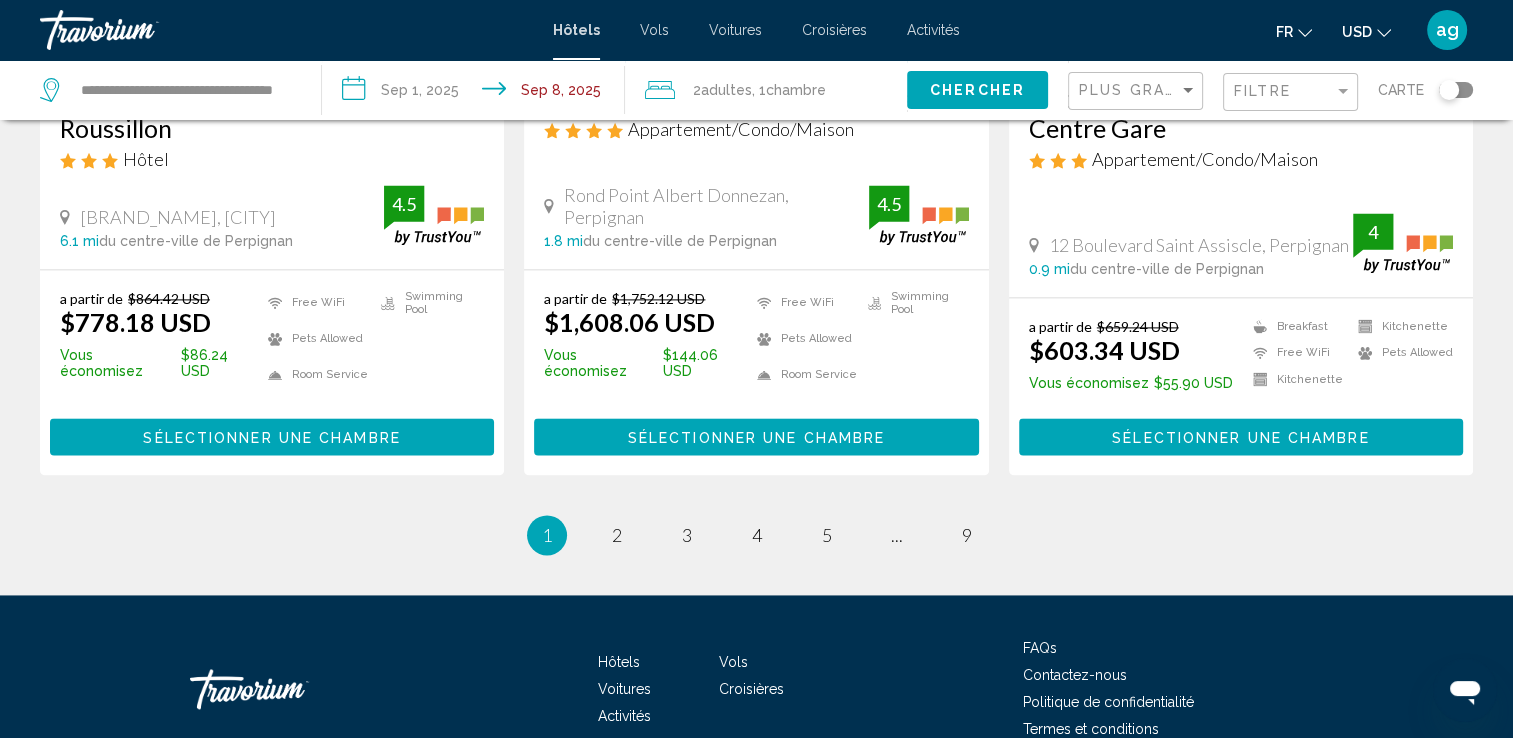 scroll, scrollTop: 2680, scrollLeft: 0, axis: vertical 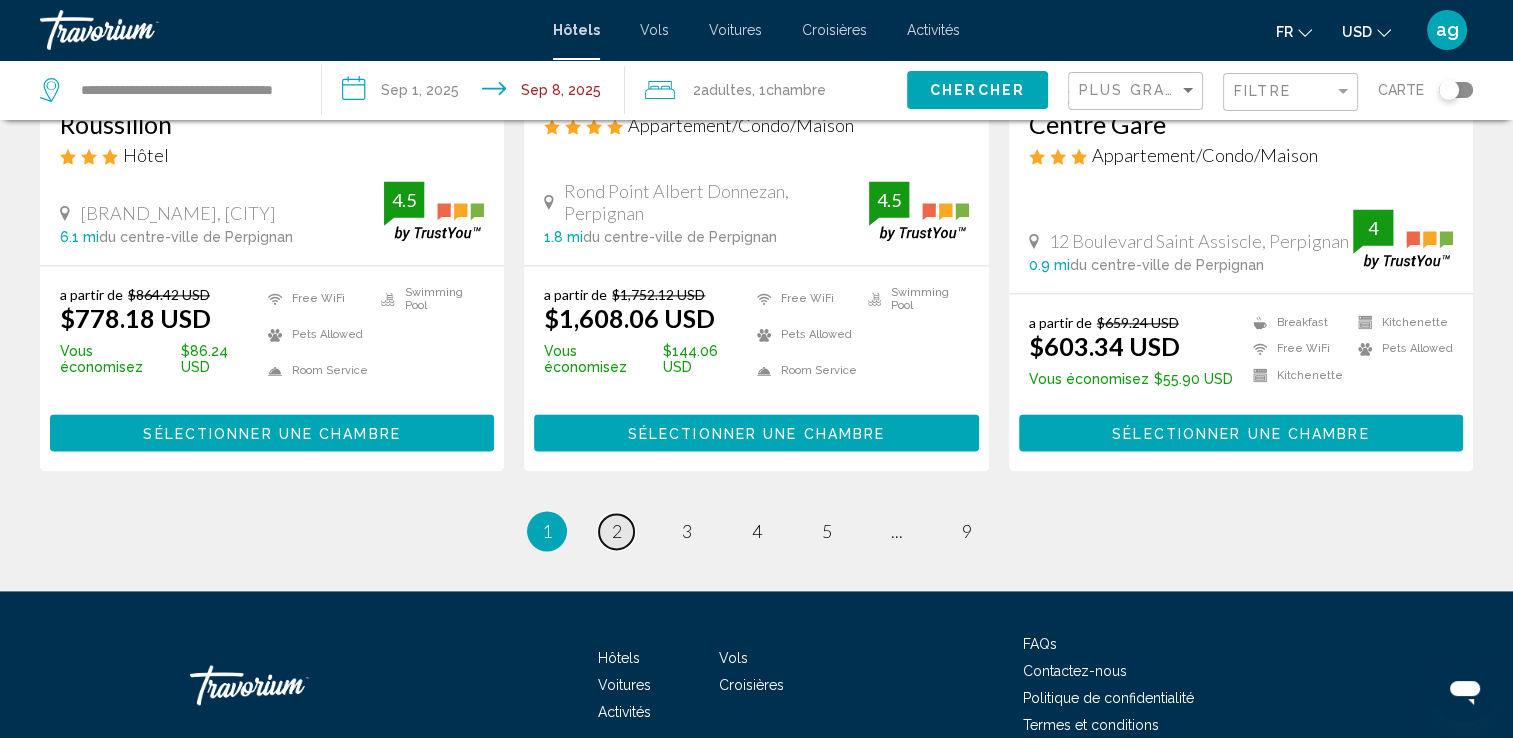 click on "2" at bounding box center [617, 531] 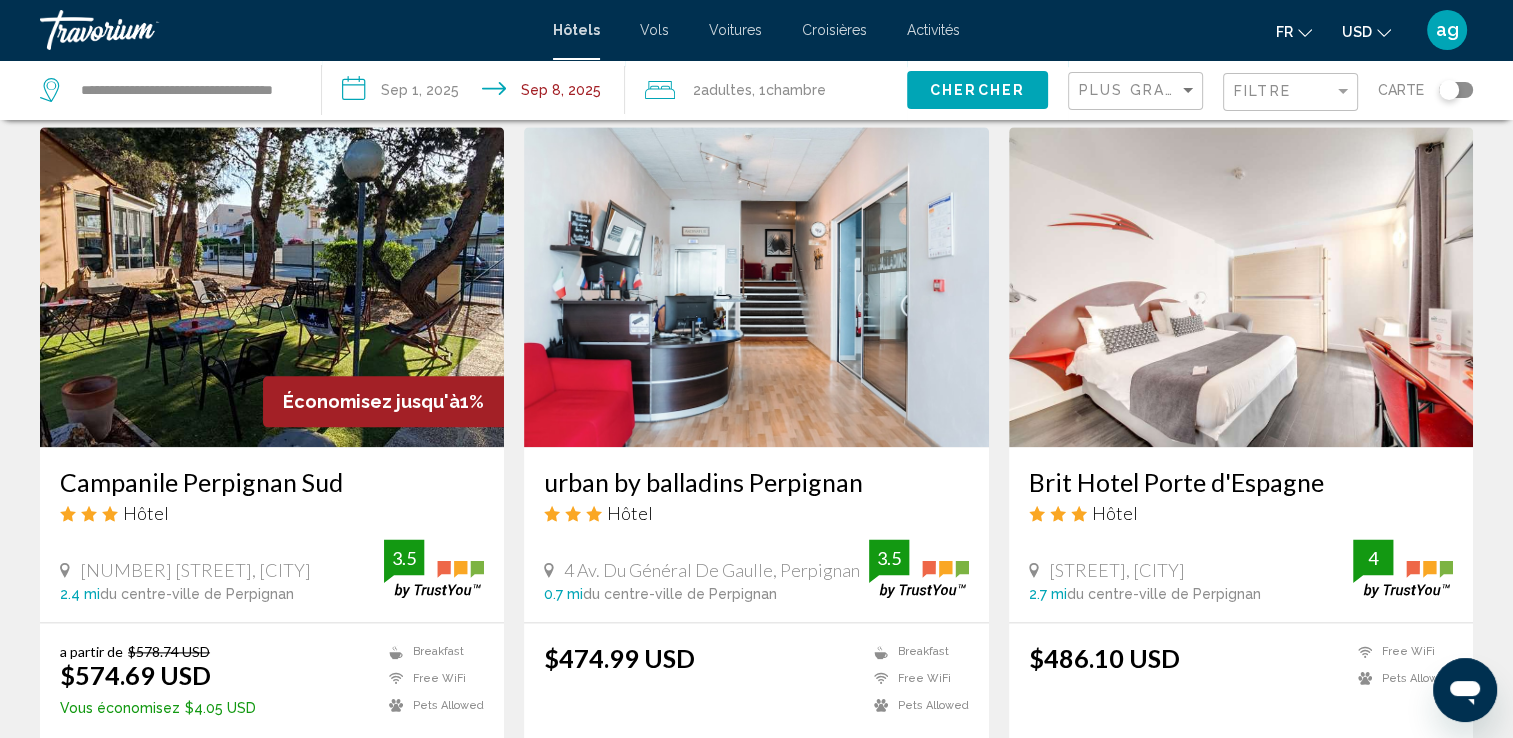scroll, scrollTop: 2360, scrollLeft: 0, axis: vertical 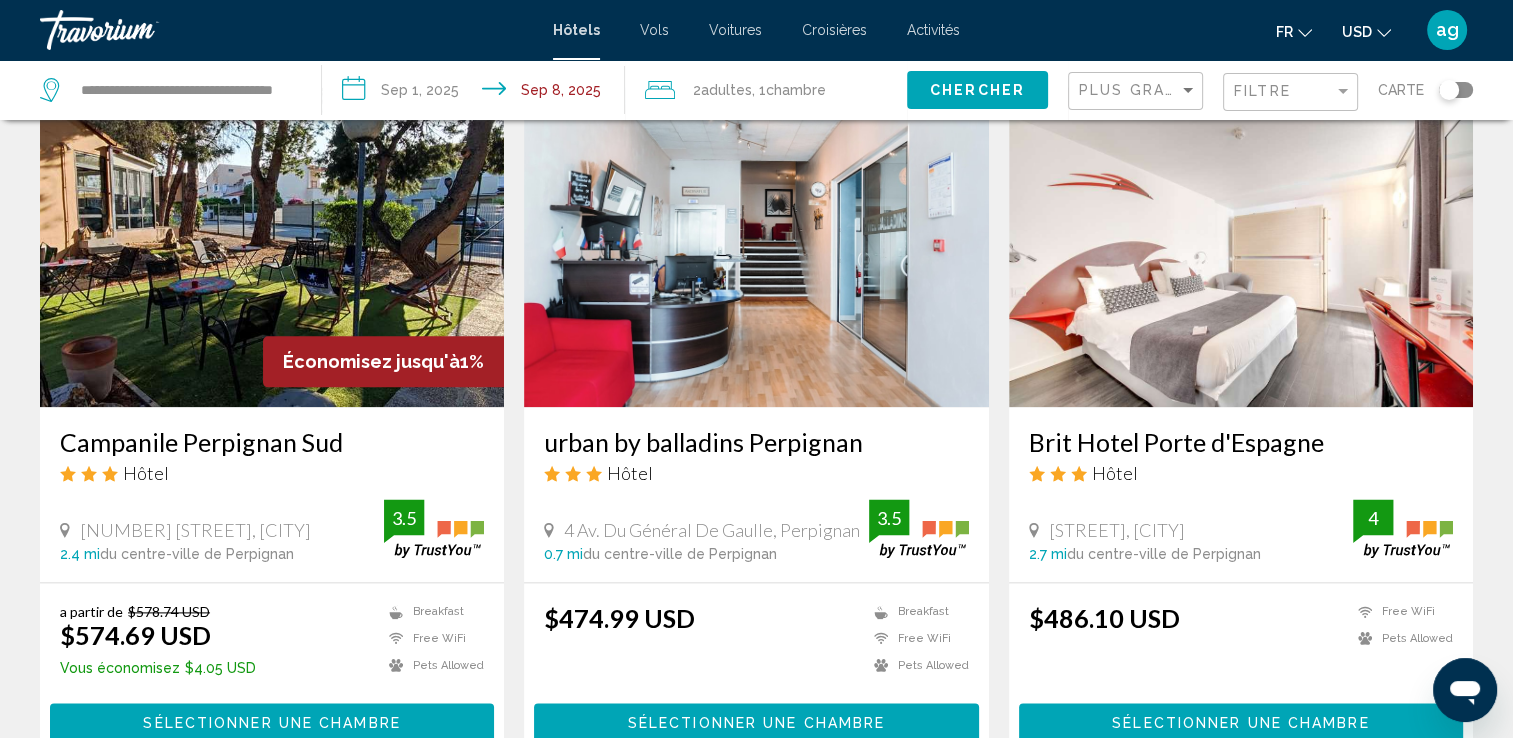 click on "Sélectionner une chambre" at bounding box center (272, 721) 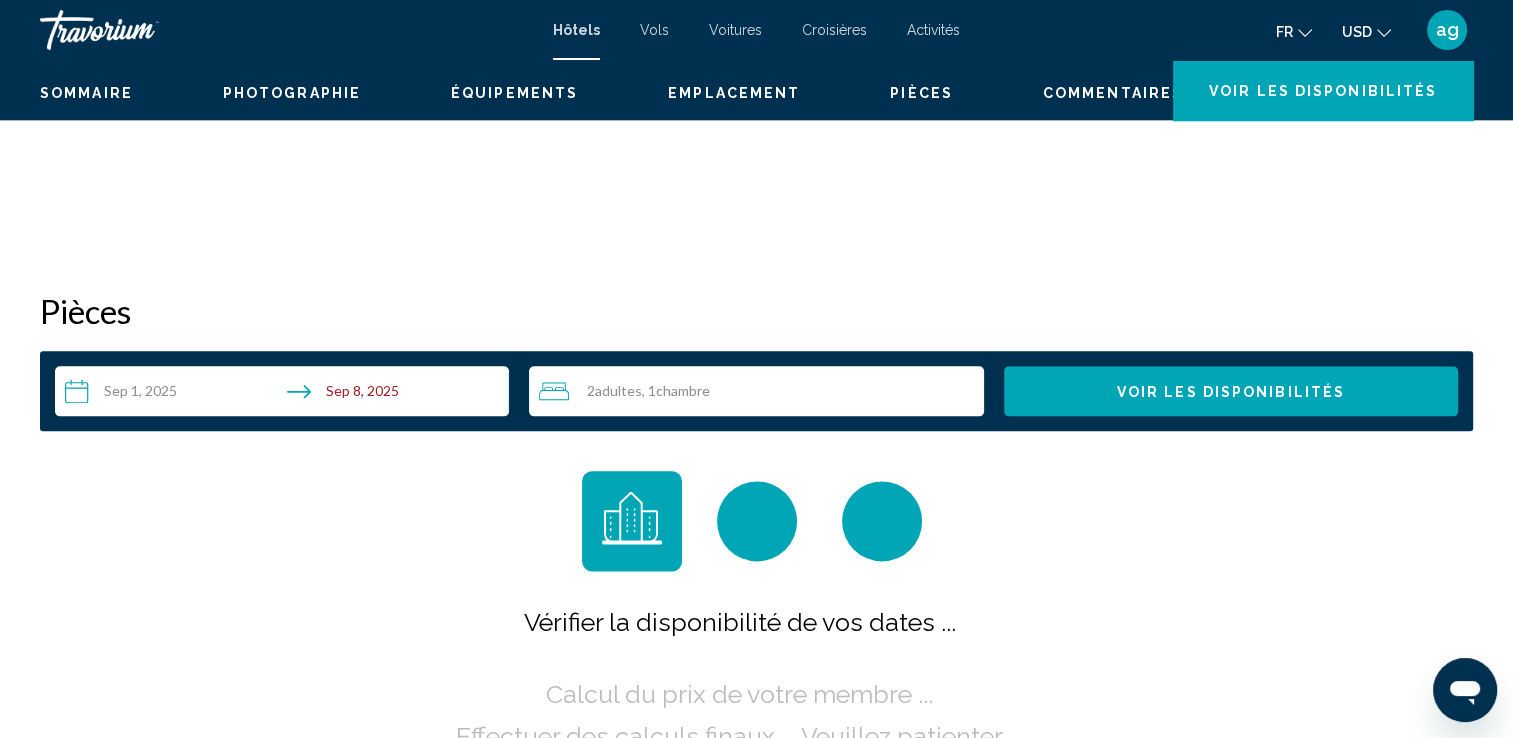 scroll, scrollTop: 0, scrollLeft: 0, axis: both 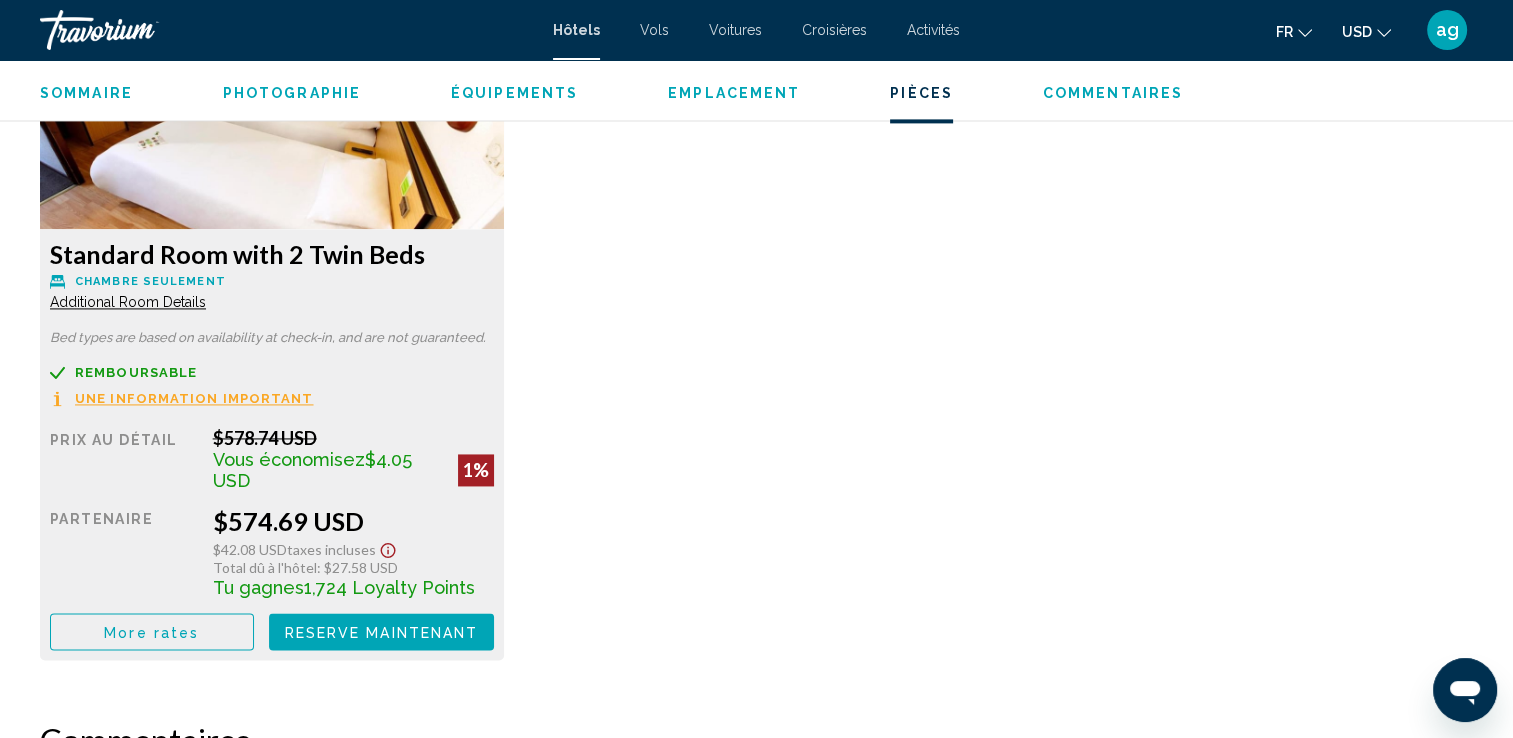 click on "More rates" at bounding box center (151, 632) 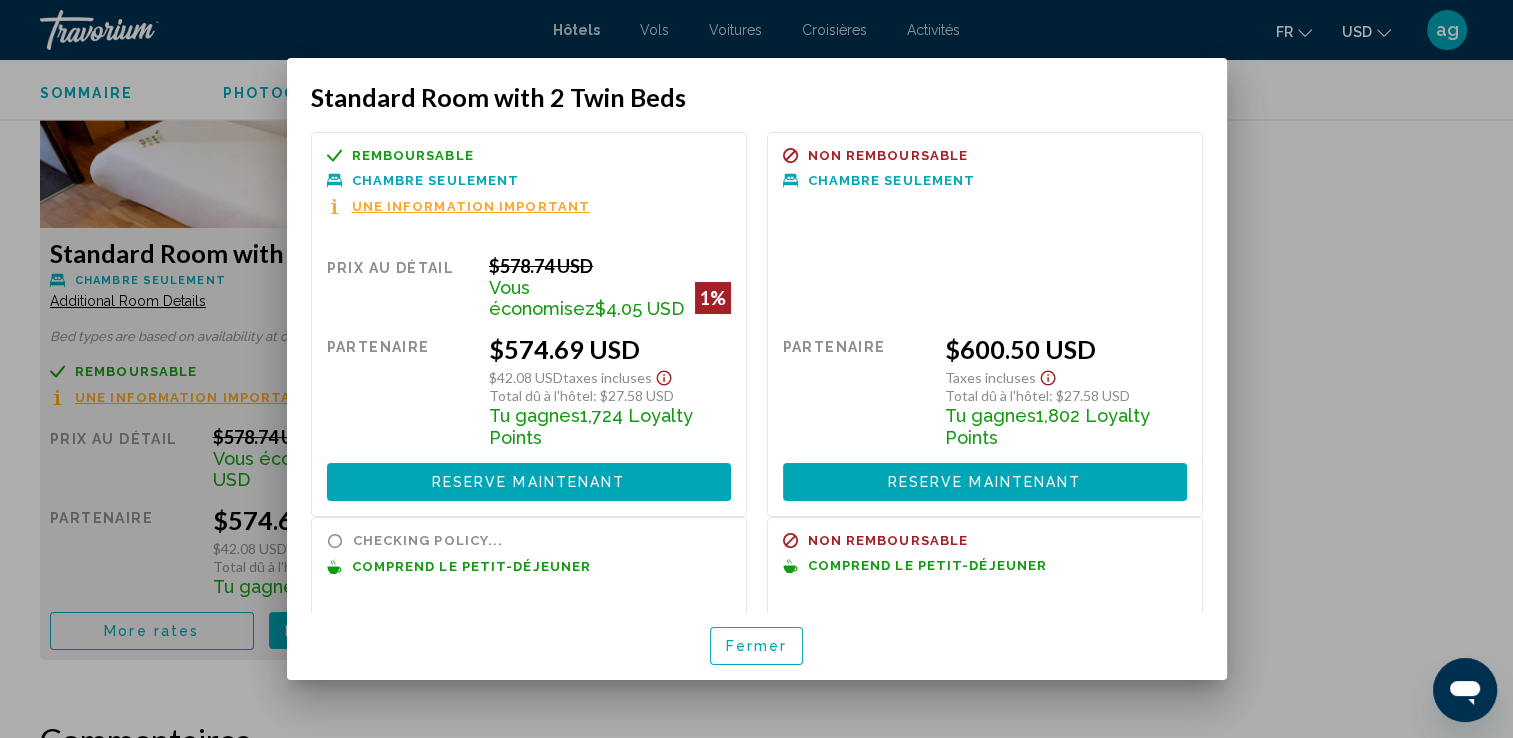 scroll, scrollTop: 0, scrollLeft: 0, axis: both 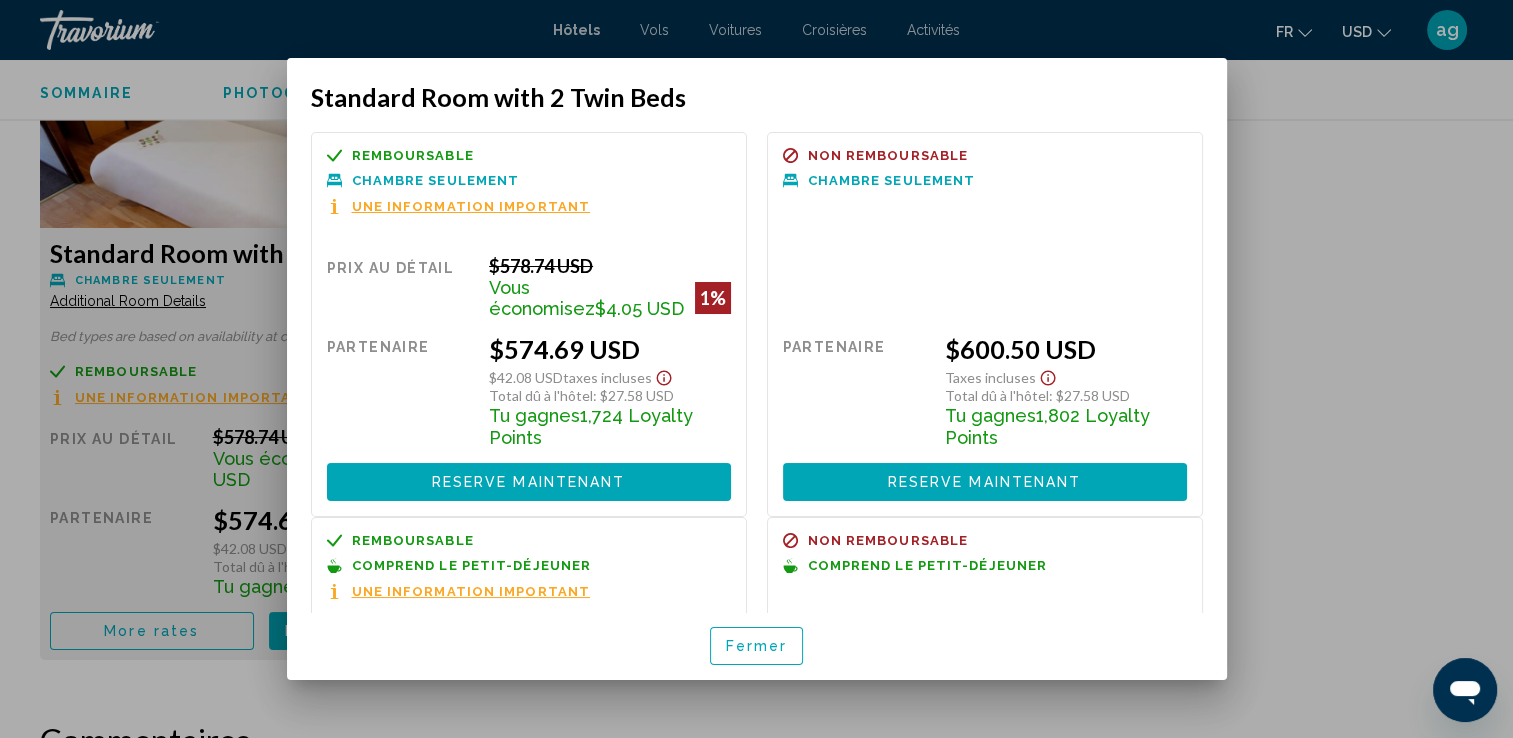 click on "Fermer" at bounding box center [757, 645] 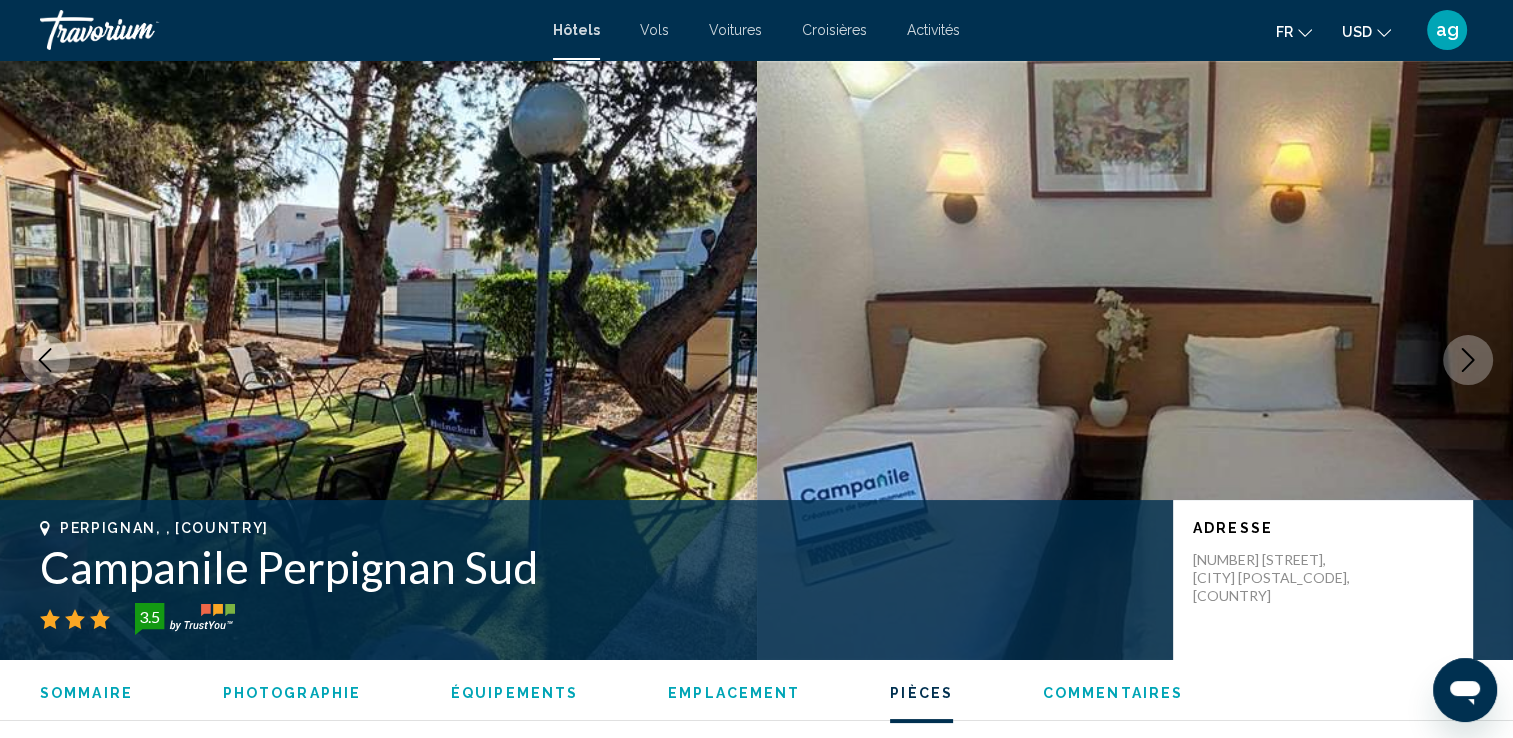 scroll, scrollTop: 2853, scrollLeft: 0, axis: vertical 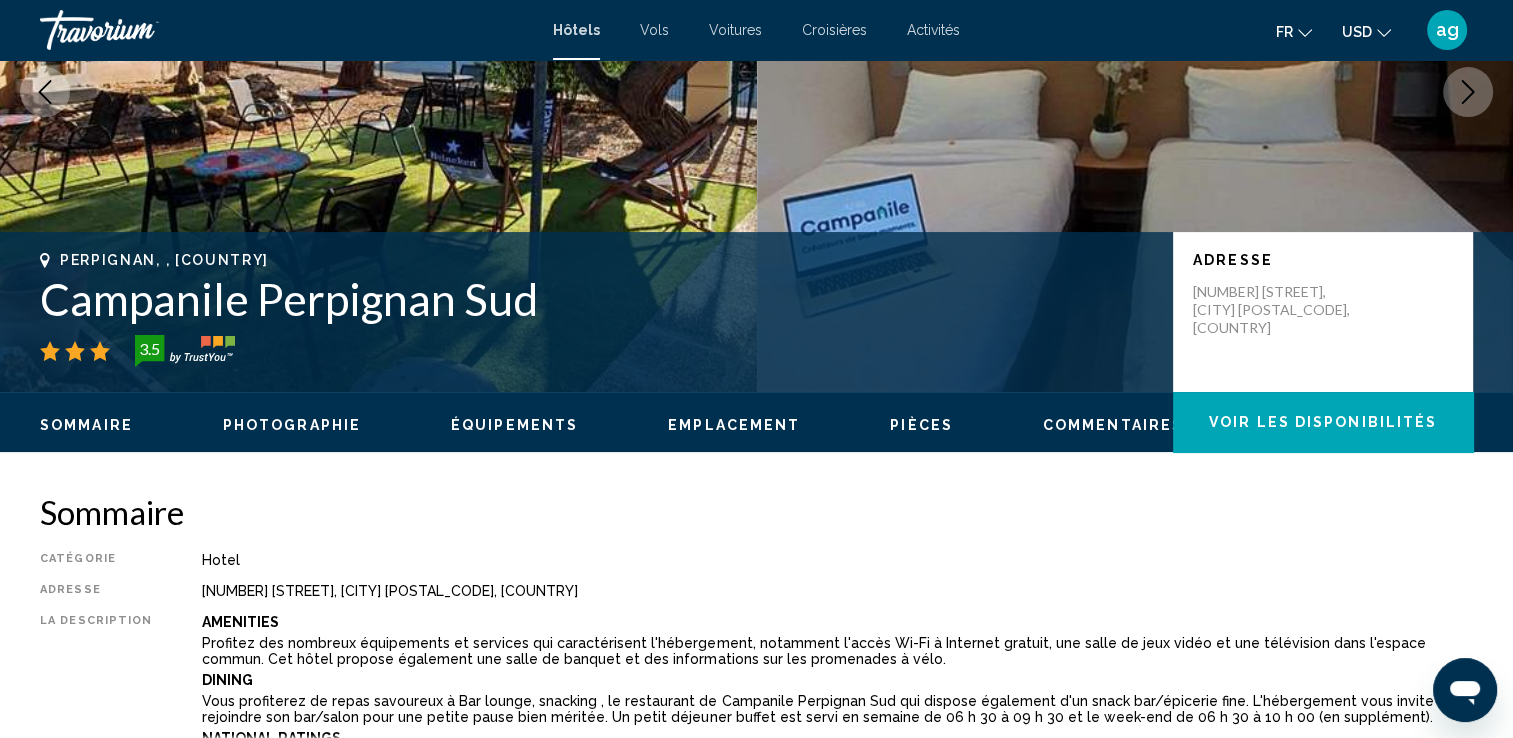 drag, startPoint x: 532, startPoint y: 290, endPoint x: 46, endPoint y: 300, distance: 486.10287 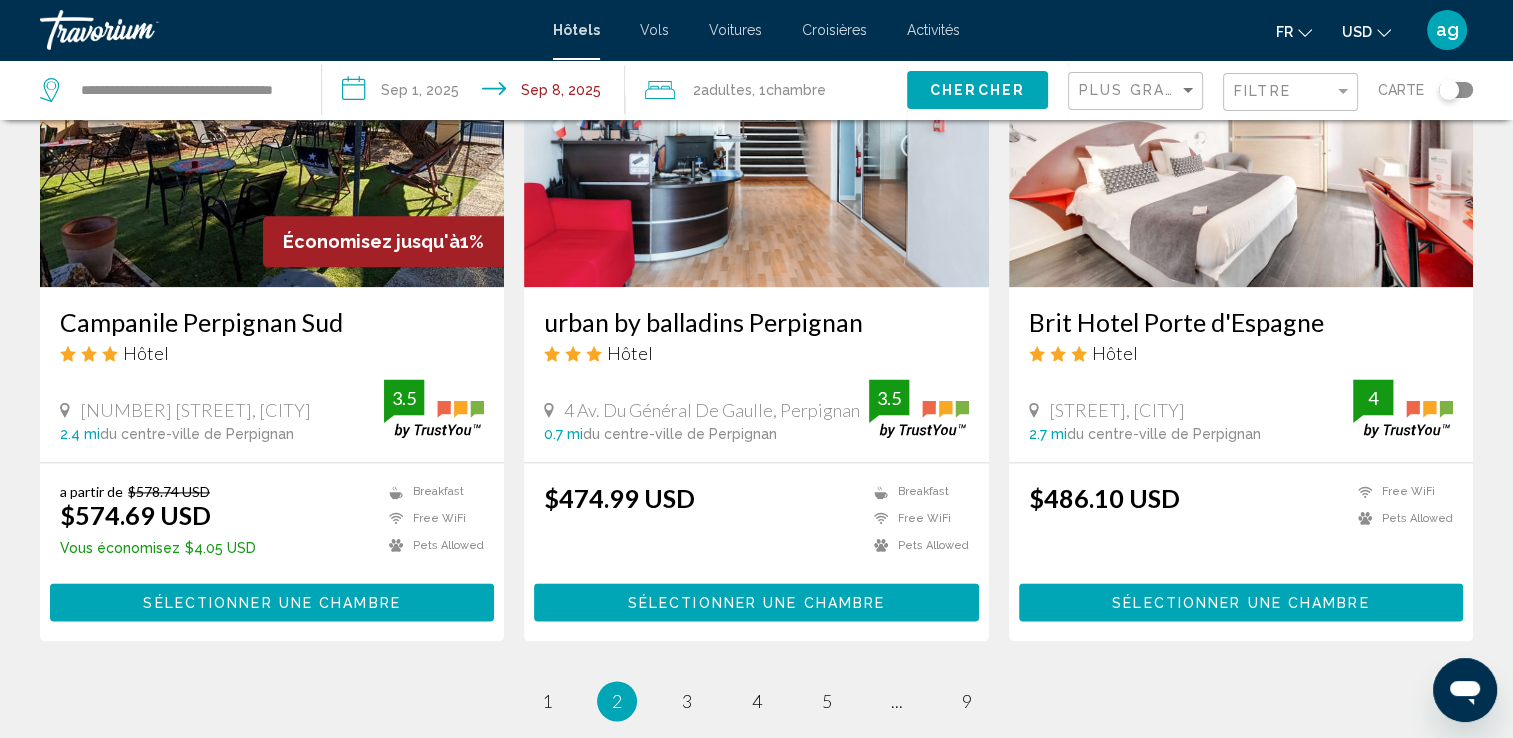 scroll, scrollTop: 2720, scrollLeft: 0, axis: vertical 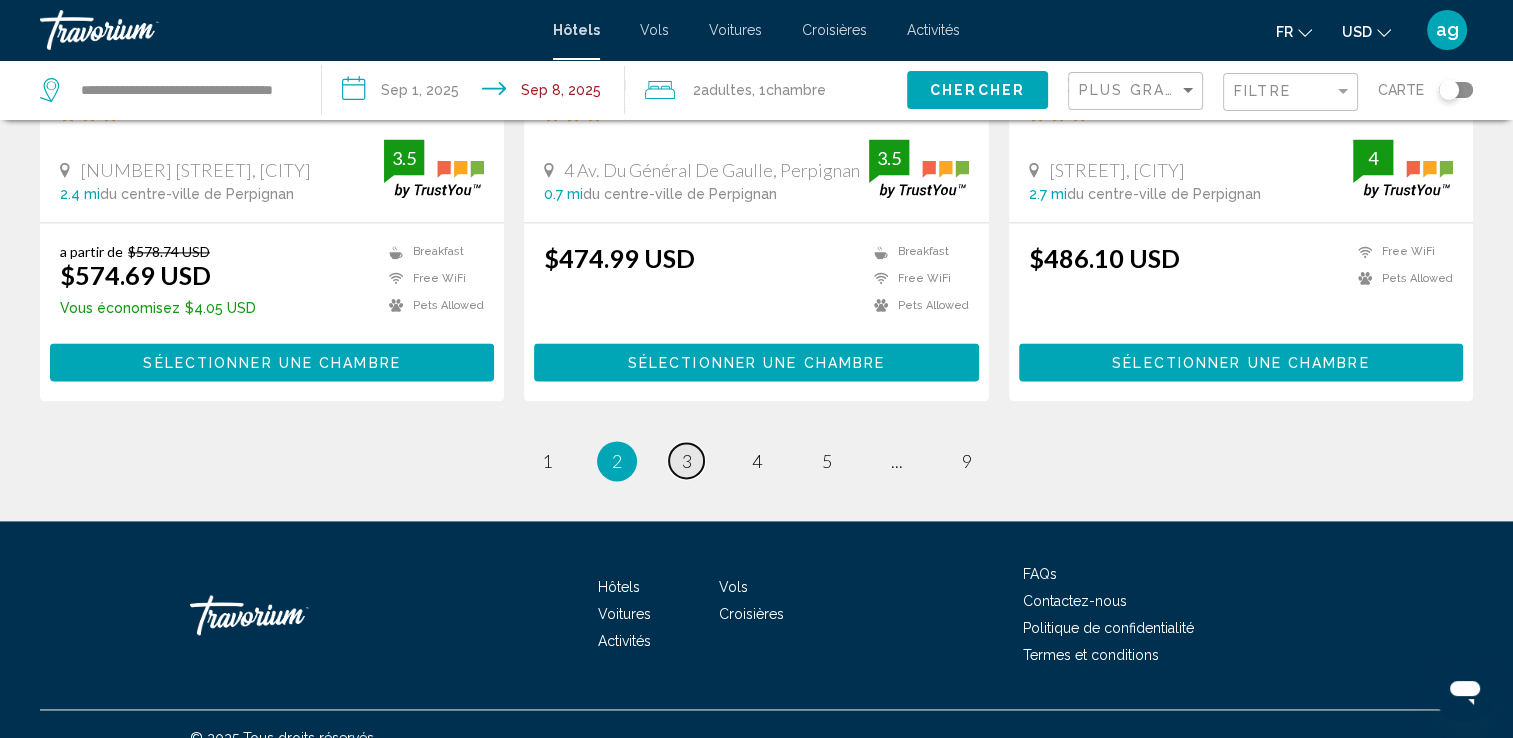 click on "page  3" at bounding box center (686, 460) 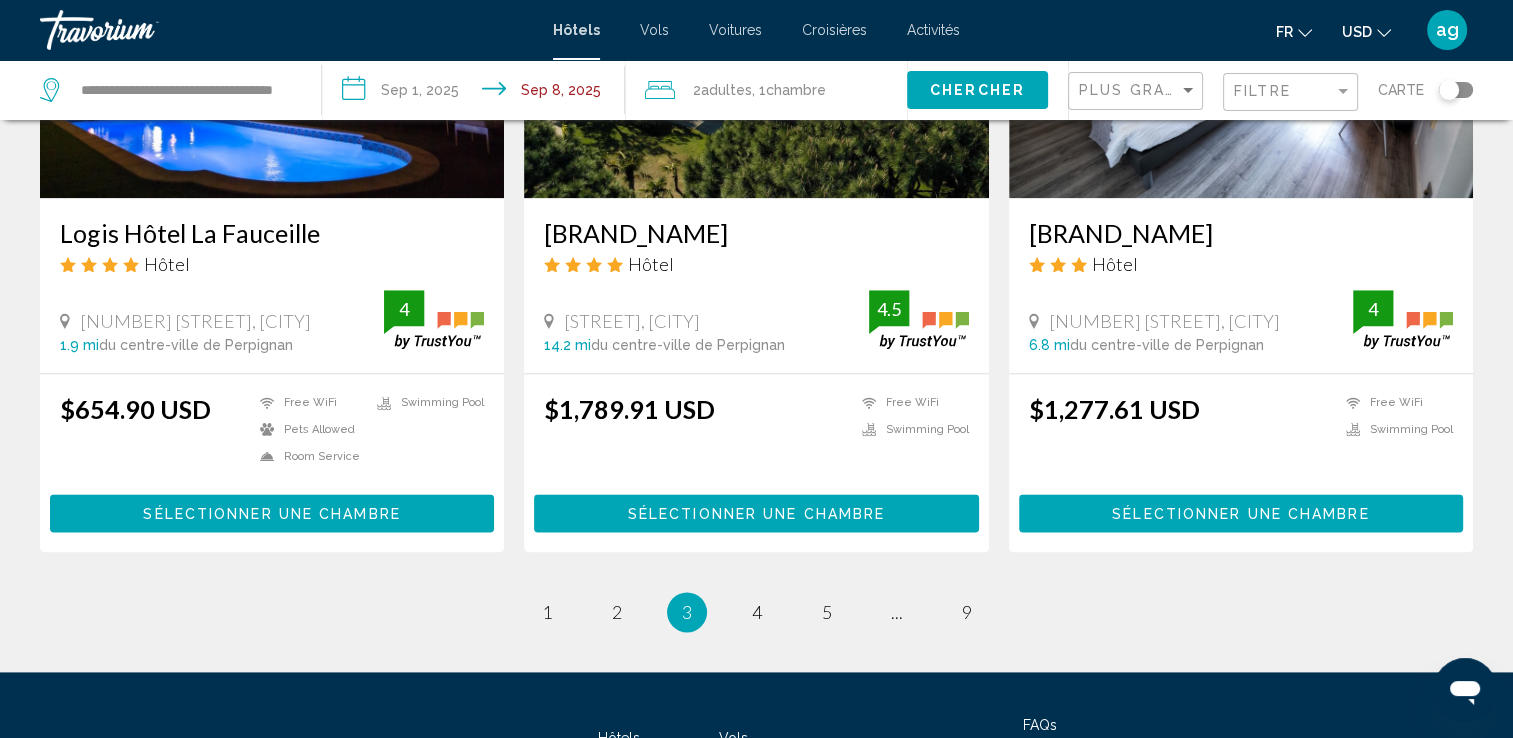 scroll, scrollTop: 2520, scrollLeft: 0, axis: vertical 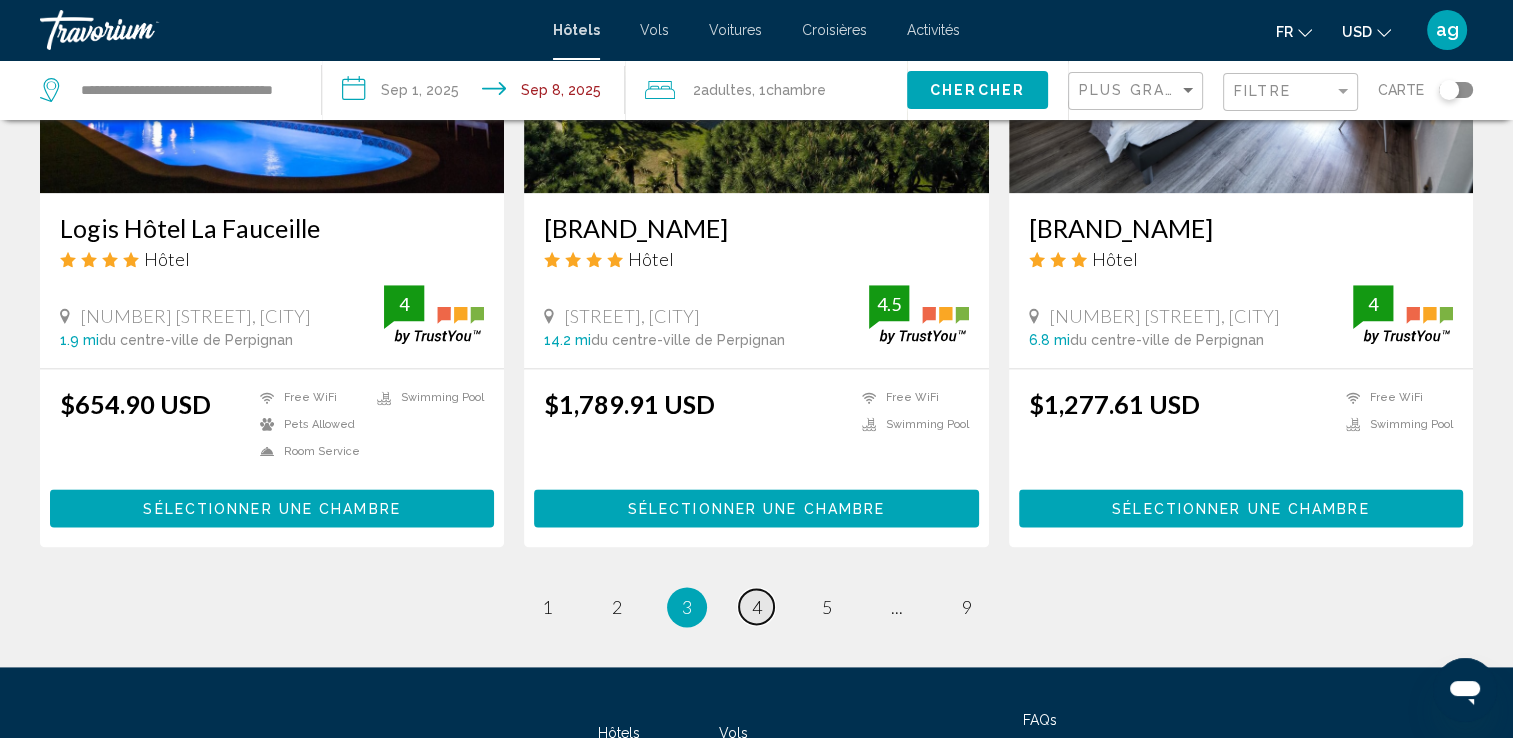 click on "page  4" at bounding box center [756, 606] 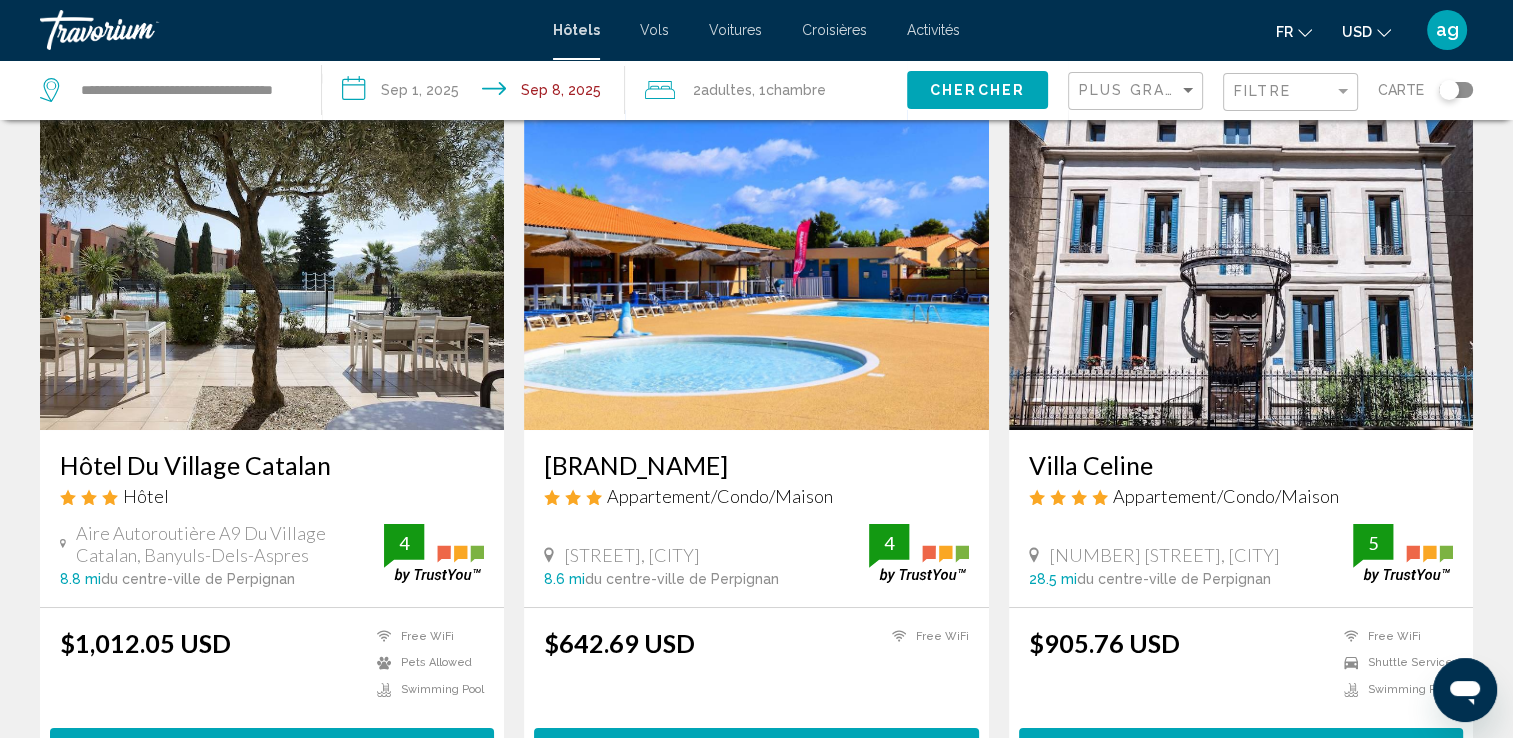 scroll, scrollTop: 120, scrollLeft: 0, axis: vertical 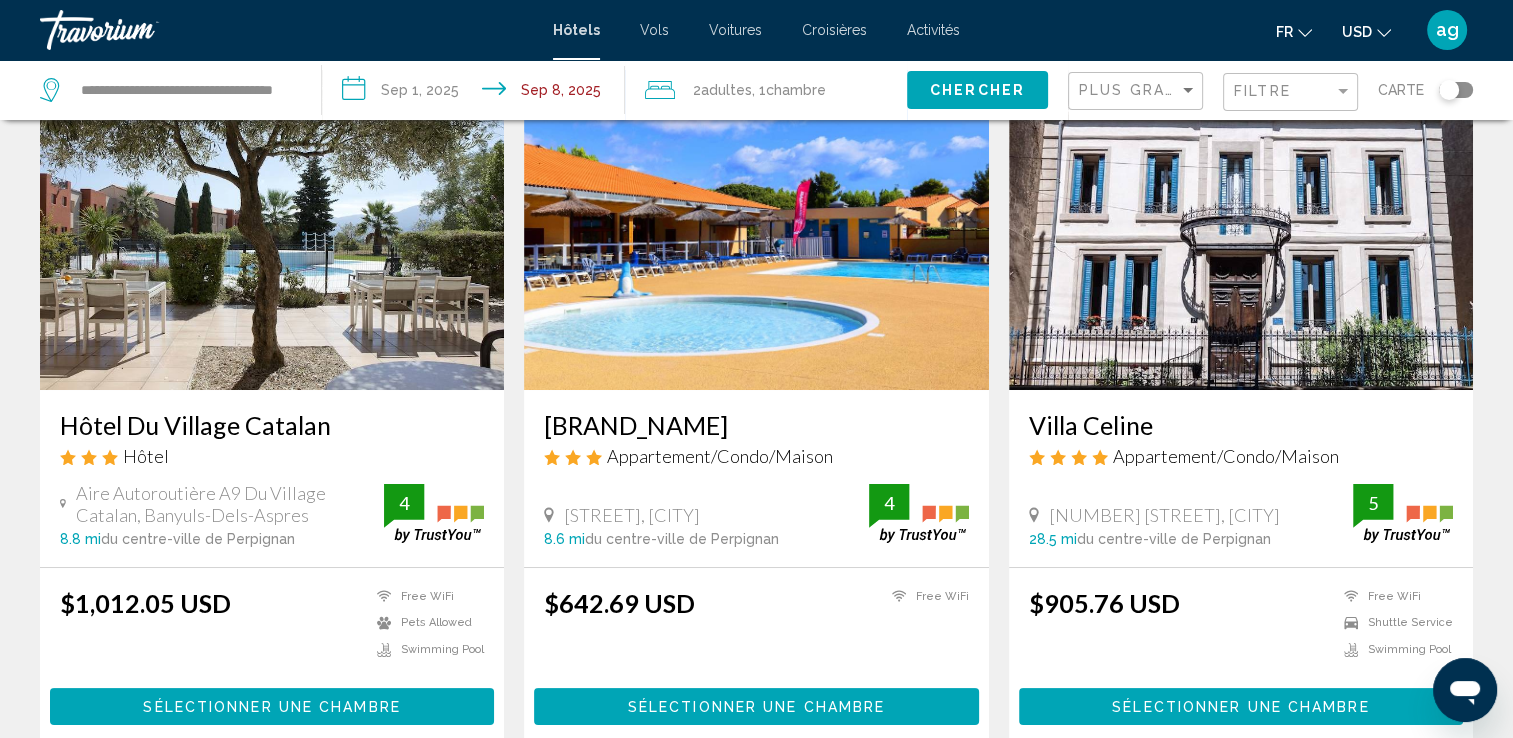 click on "Sélectionner une chambre" at bounding box center (756, 706) 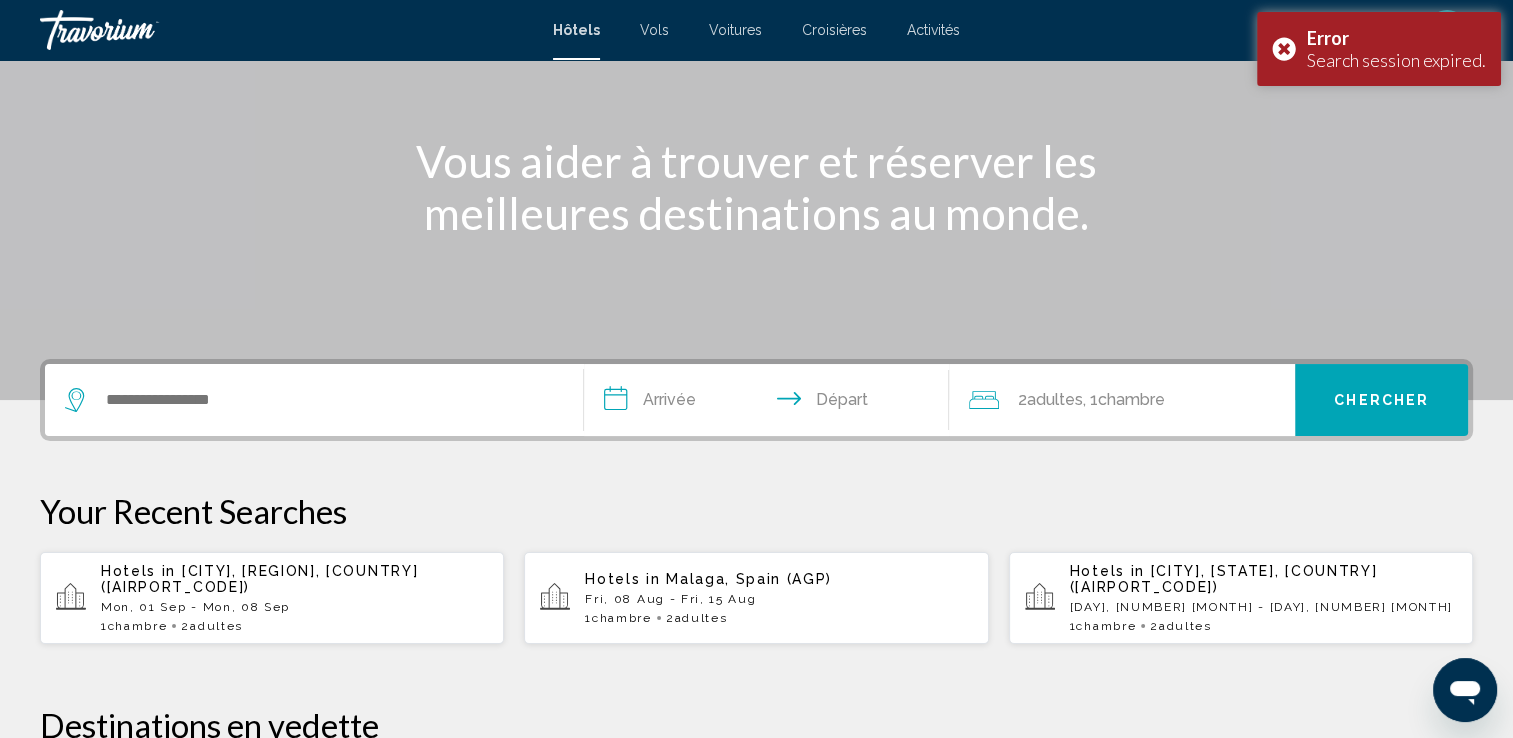 scroll, scrollTop: 240, scrollLeft: 0, axis: vertical 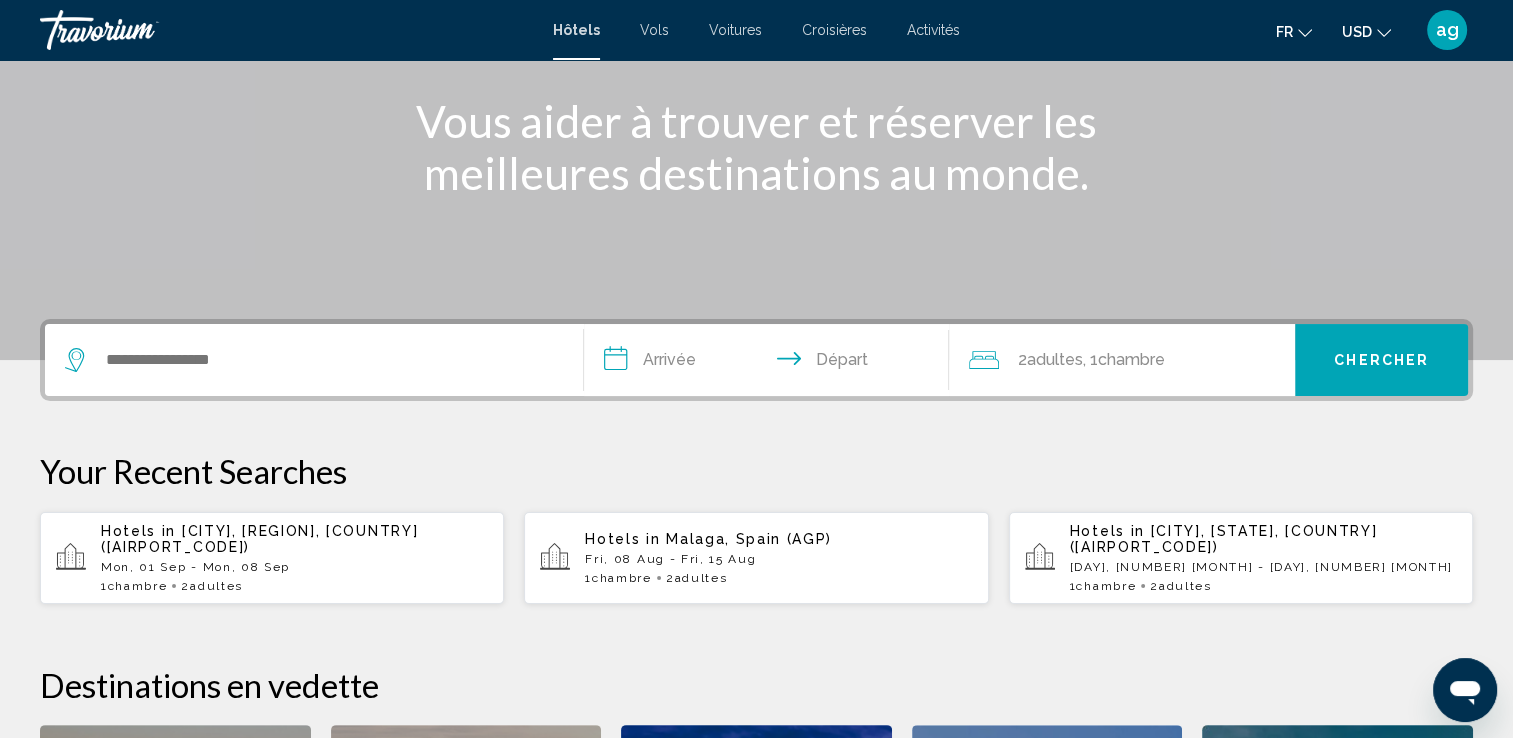 click on "Hotels in [CITY], [REGION], [COUNTRY] ([AIRPORT_CODE]) [DATE] - [DATE] [NUMBER] Chambre pièces [NUMBER] Adulte Adultes" at bounding box center (294, 558) 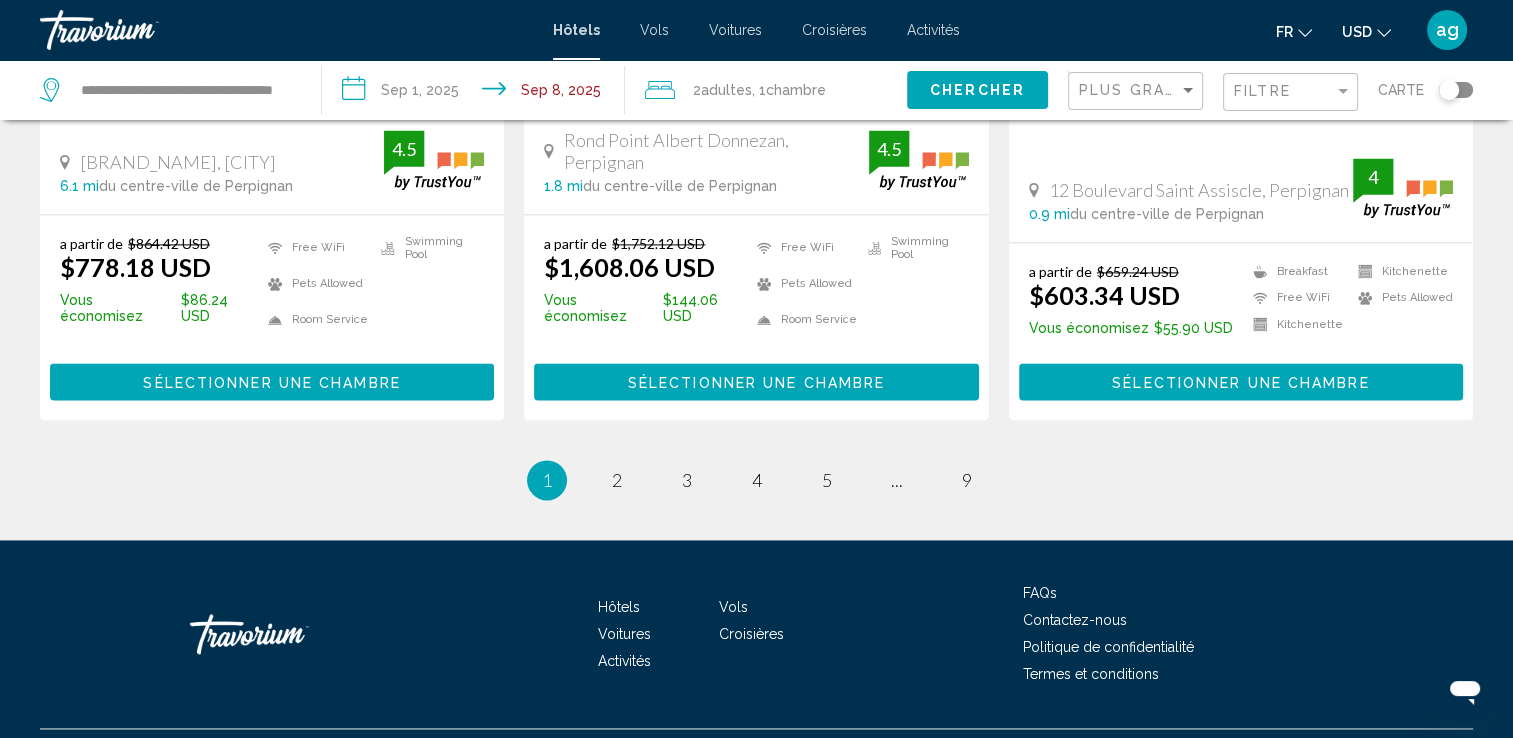 scroll, scrollTop: 2750, scrollLeft: 0, axis: vertical 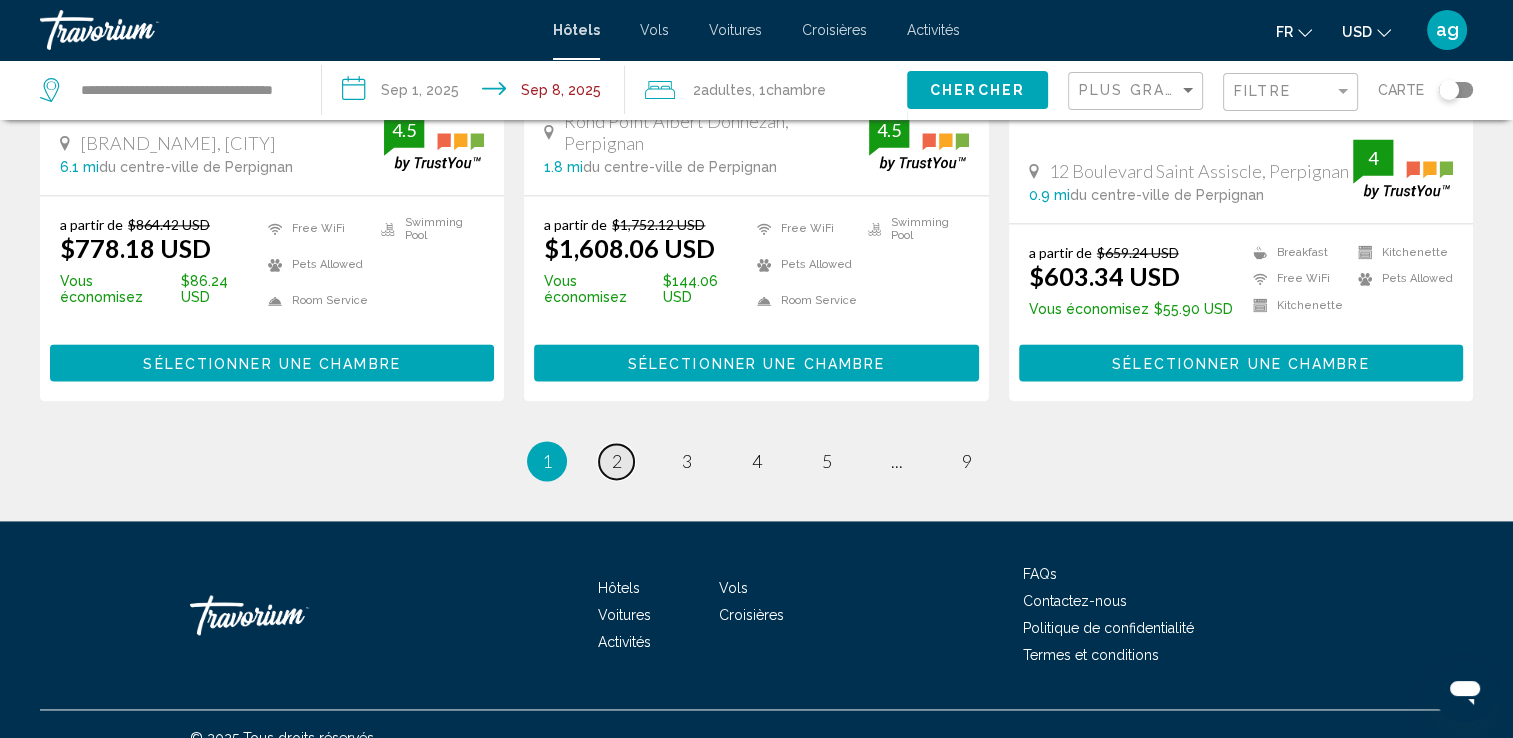 click on "2" at bounding box center [617, 461] 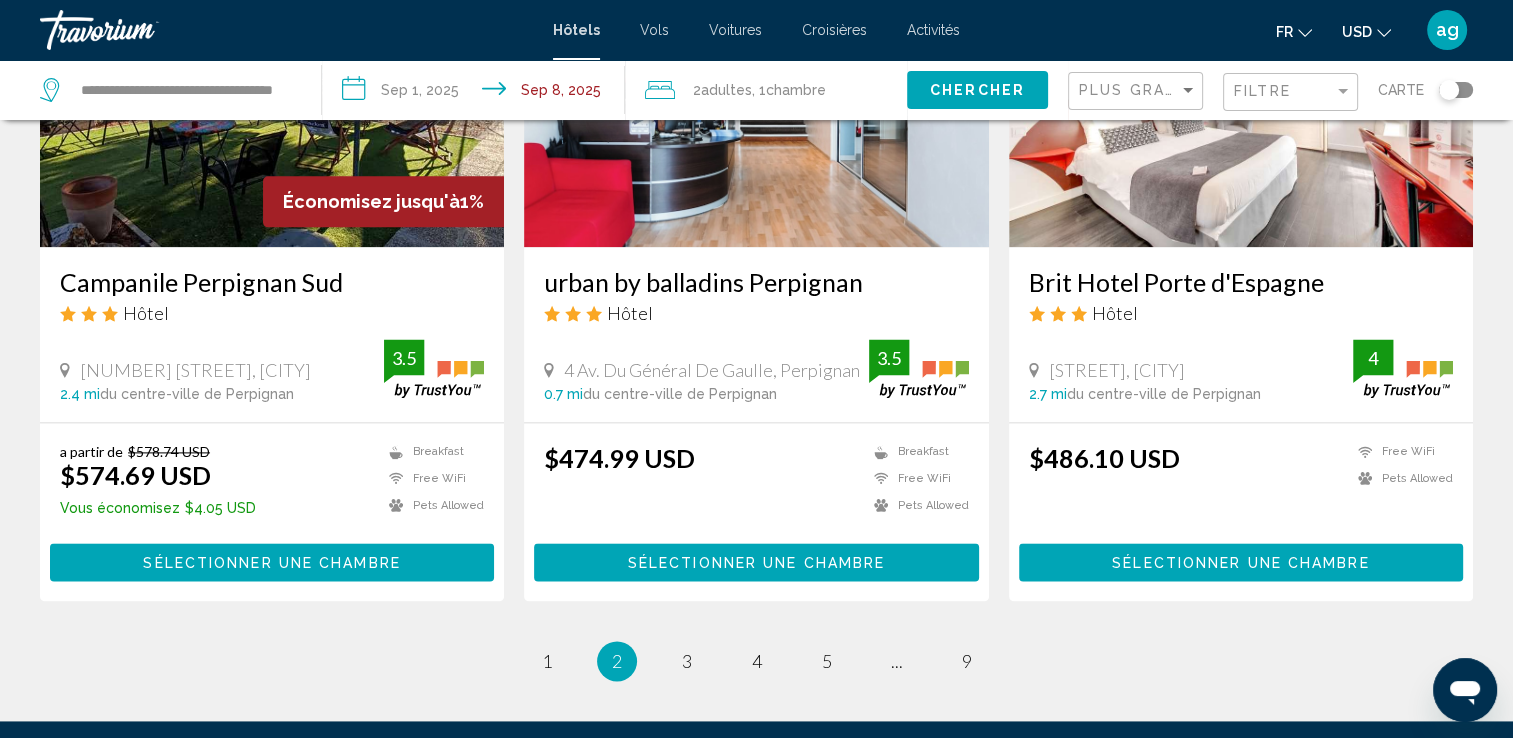 scroll, scrollTop: 2560, scrollLeft: 0, axis: vertical 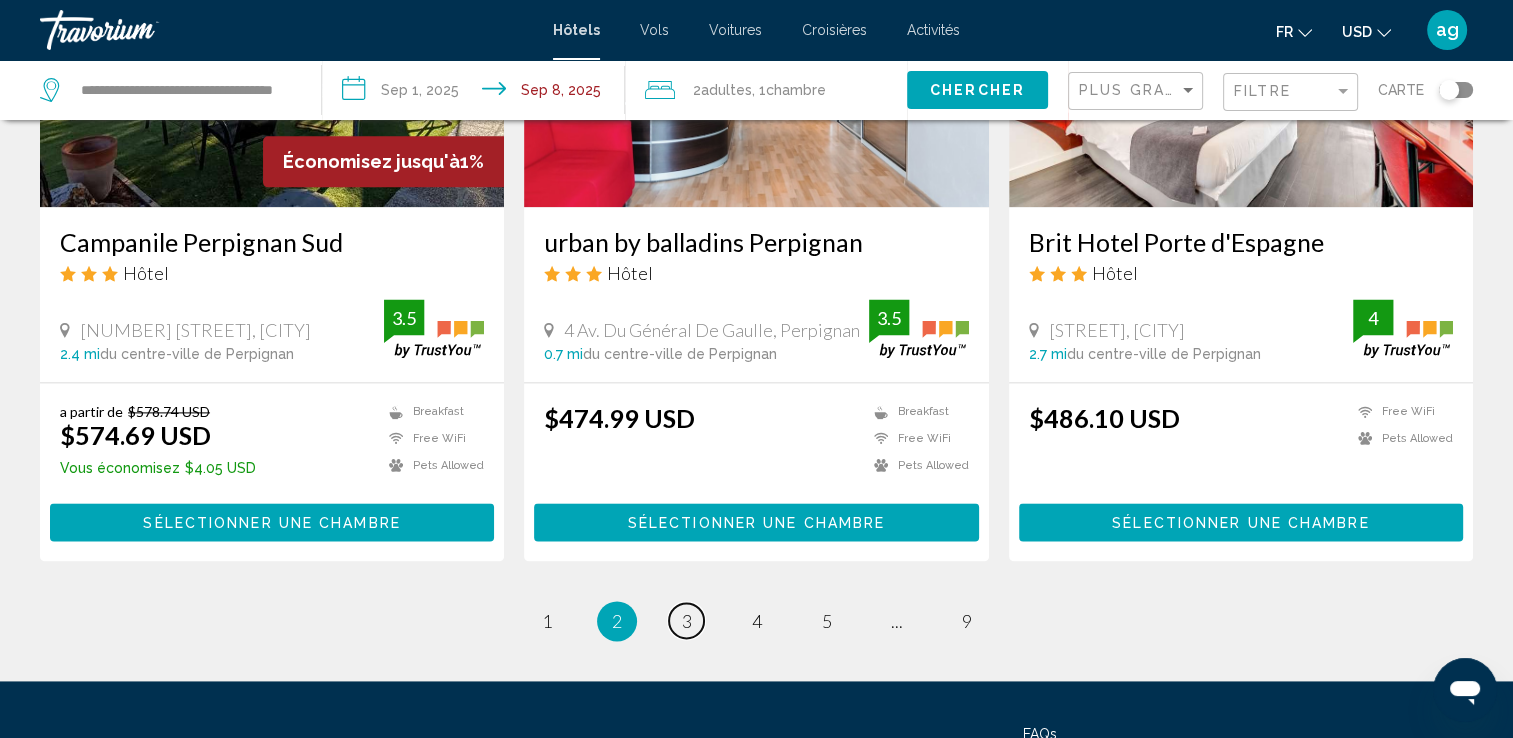 click on "page  3" at bounding box center (686, 620) 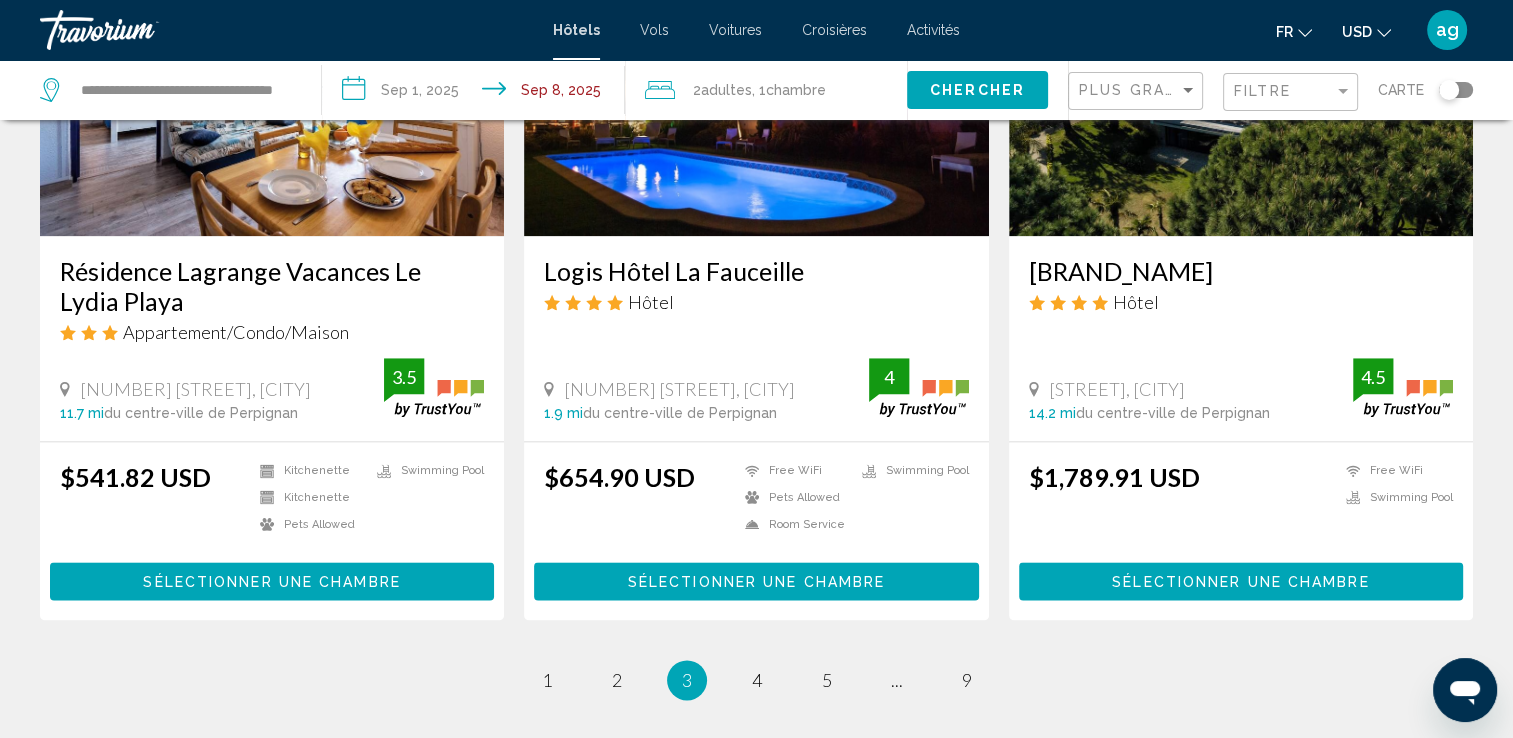 scroll, scrollTop: 2720, scrollLeft: 0, axis: vertical 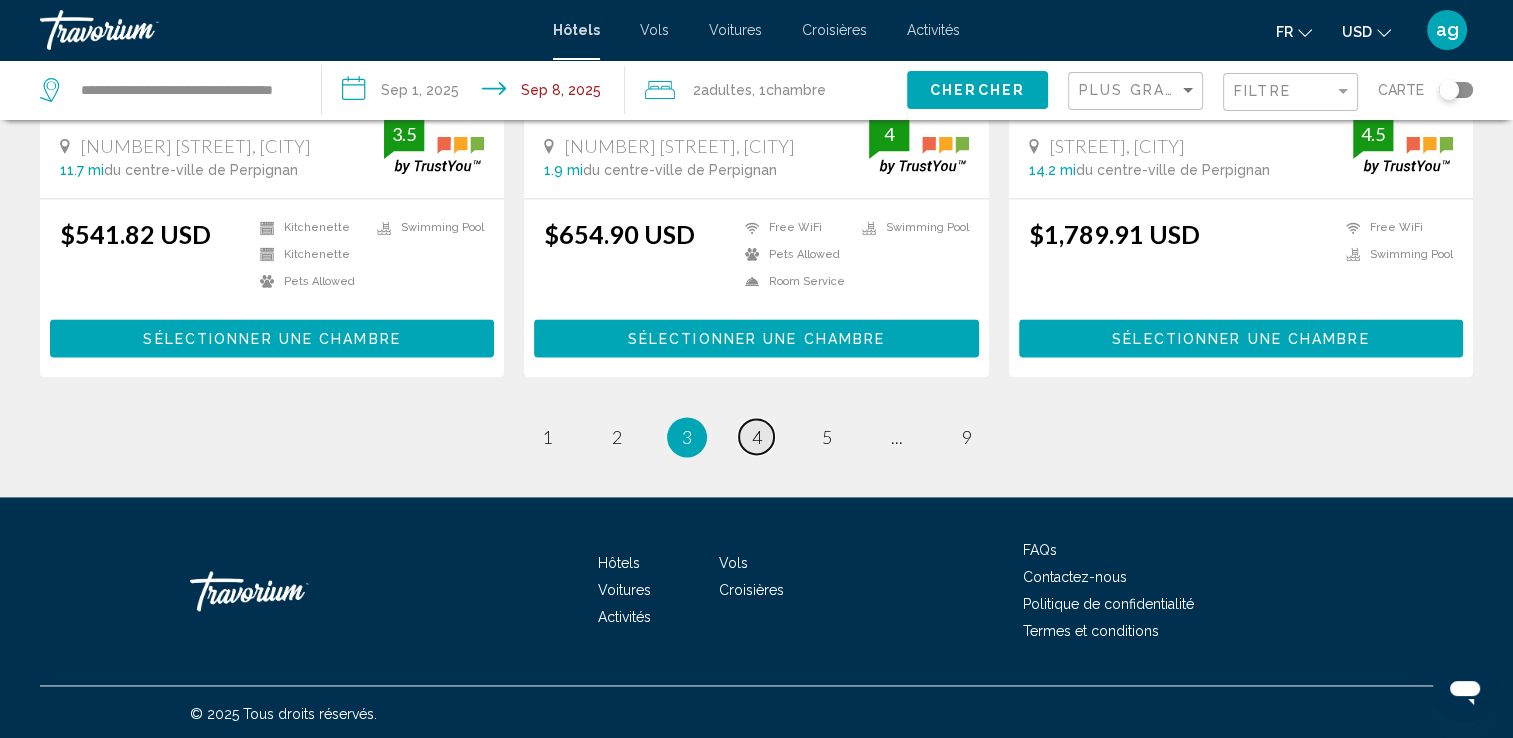 click on "4" at bounding box center [757, 437] 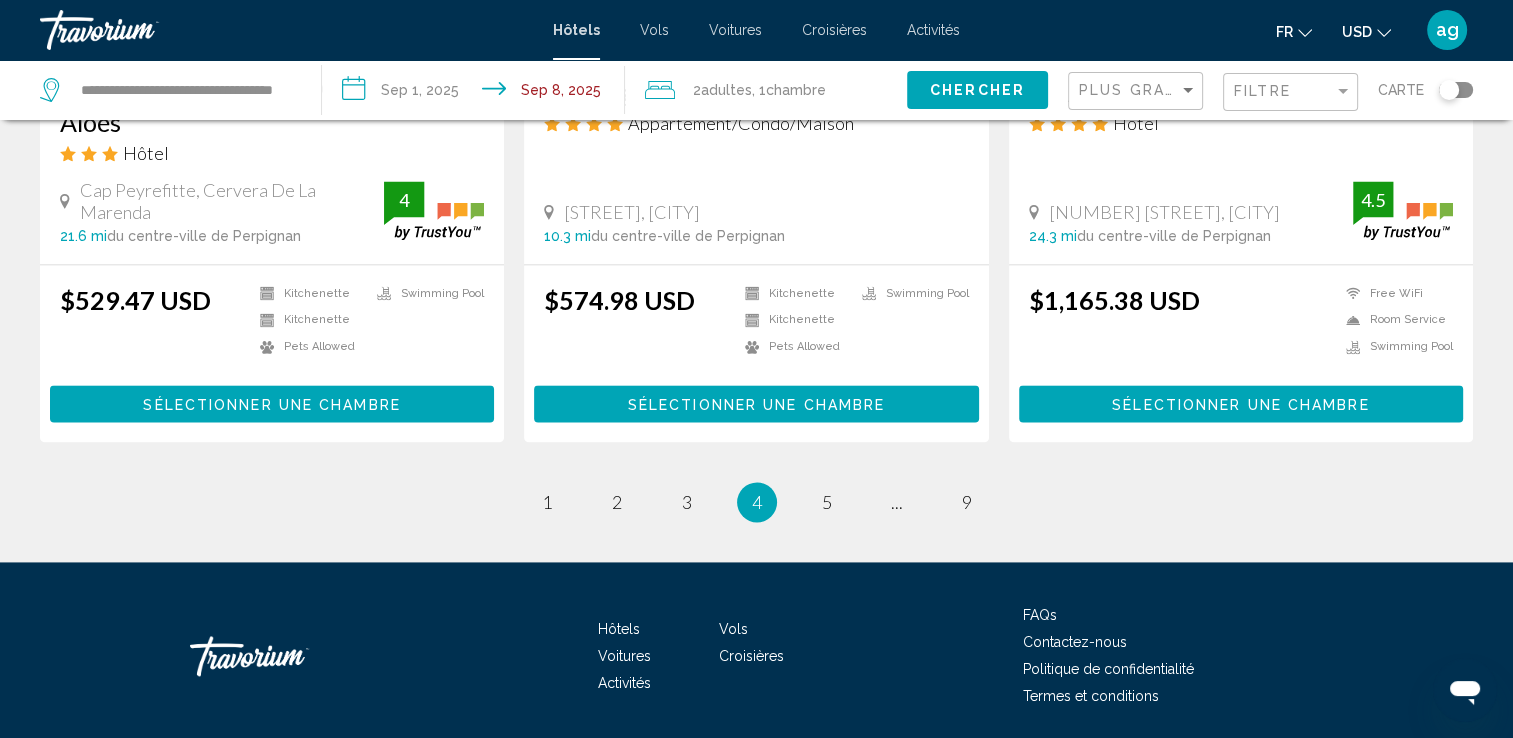 scroll, scrollTop: 2720, scrollLeft: 0, axis: vertical 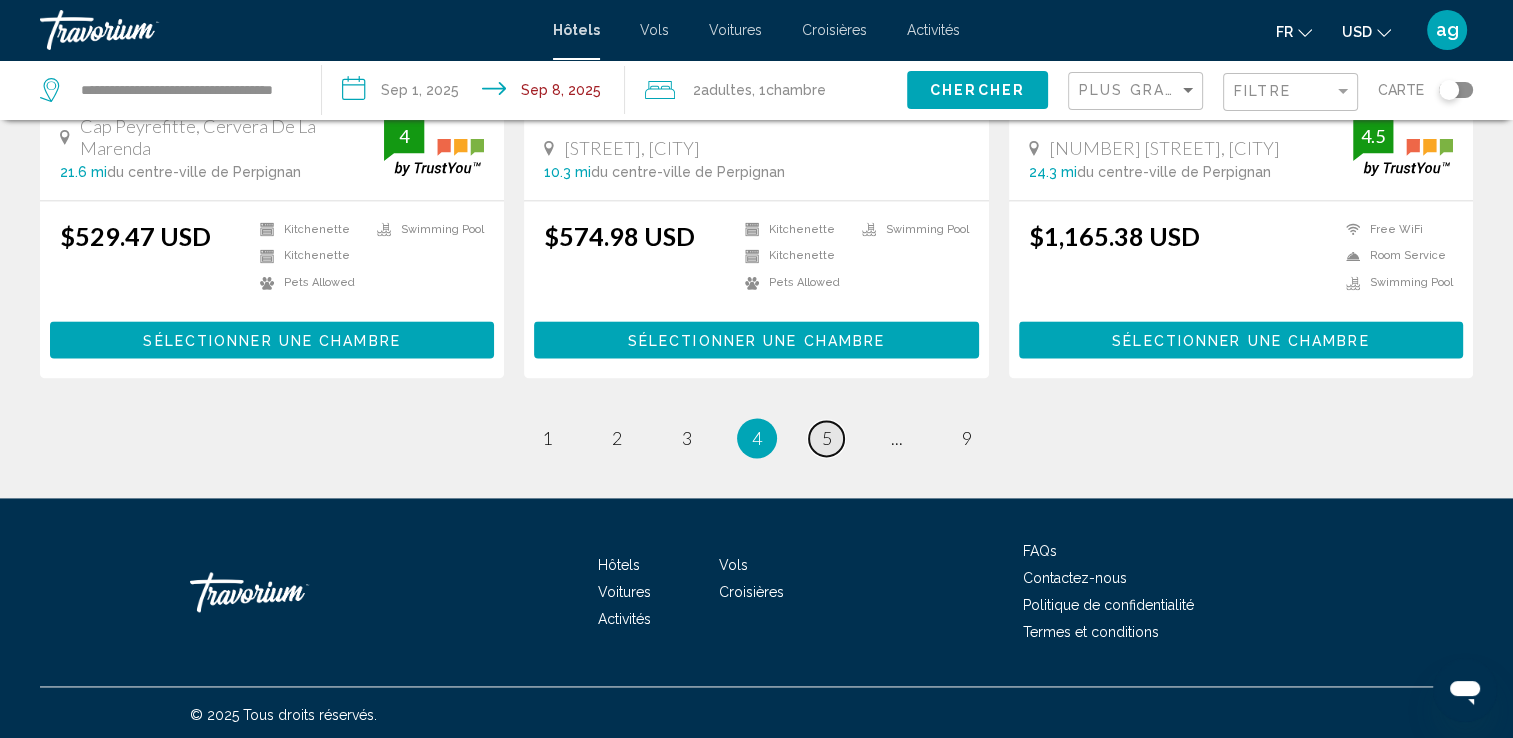 click on "page  5" at bounding box center [826, 438] 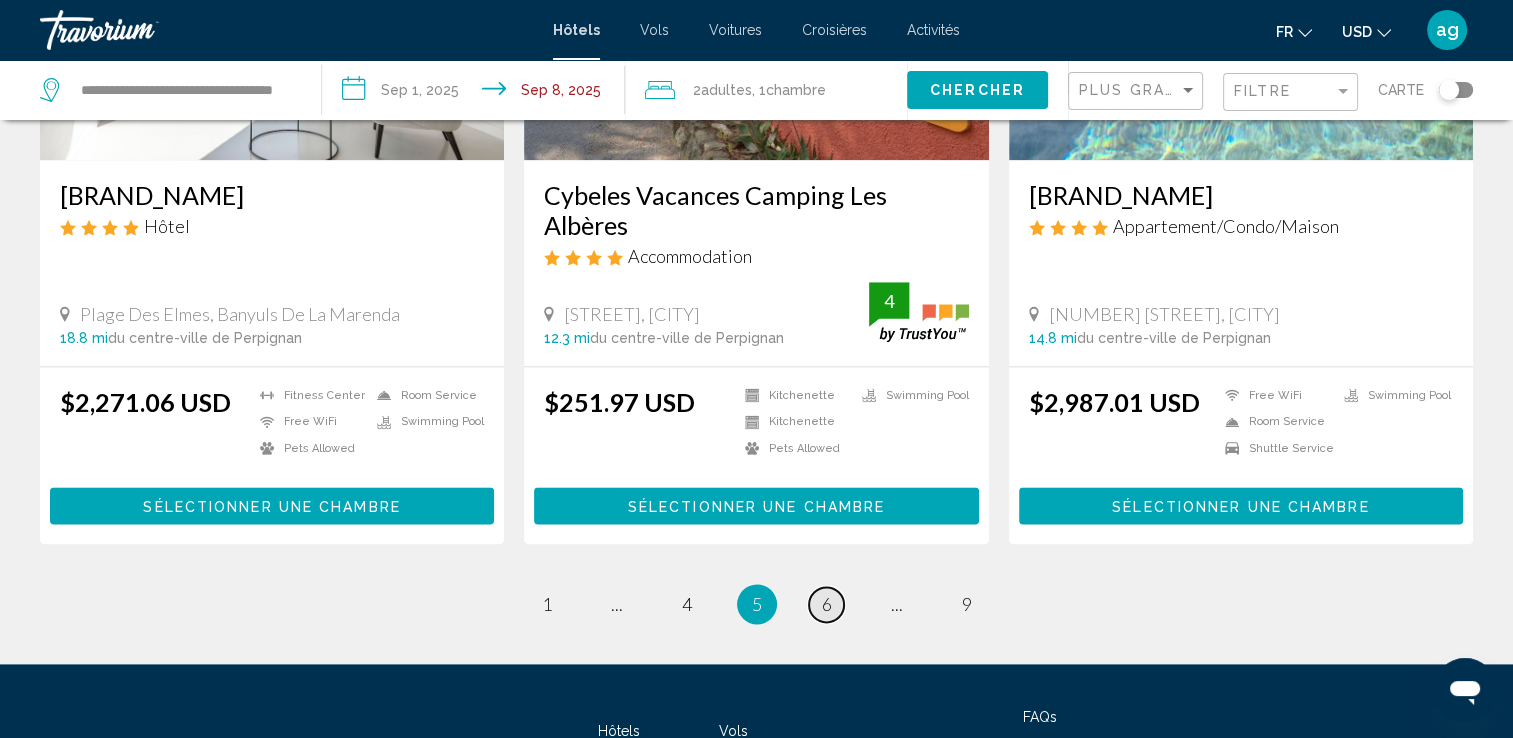 scroll, scrollTop: 2560, scrollLeft: 0, axis: vertical 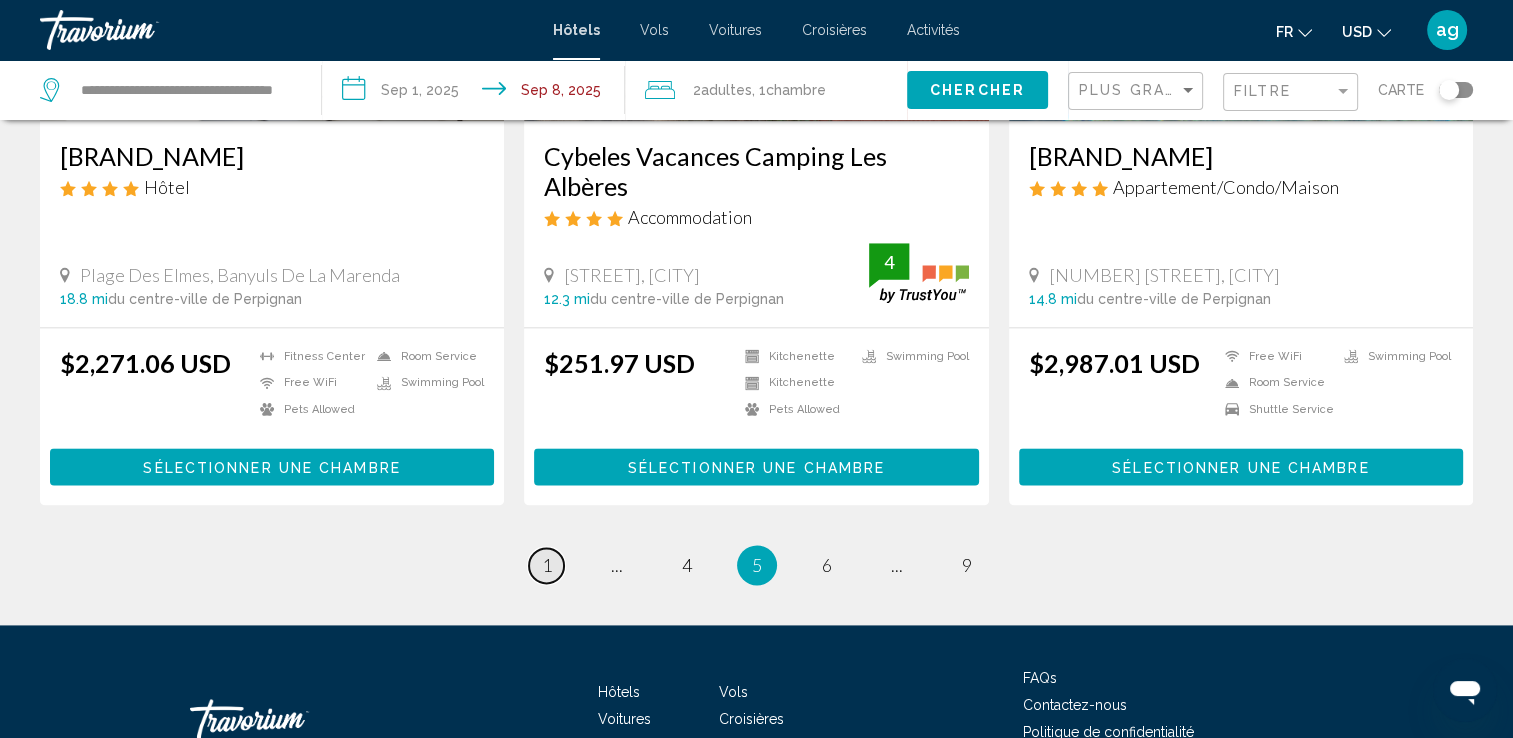 click on "1" at bounding box center [547, 565] 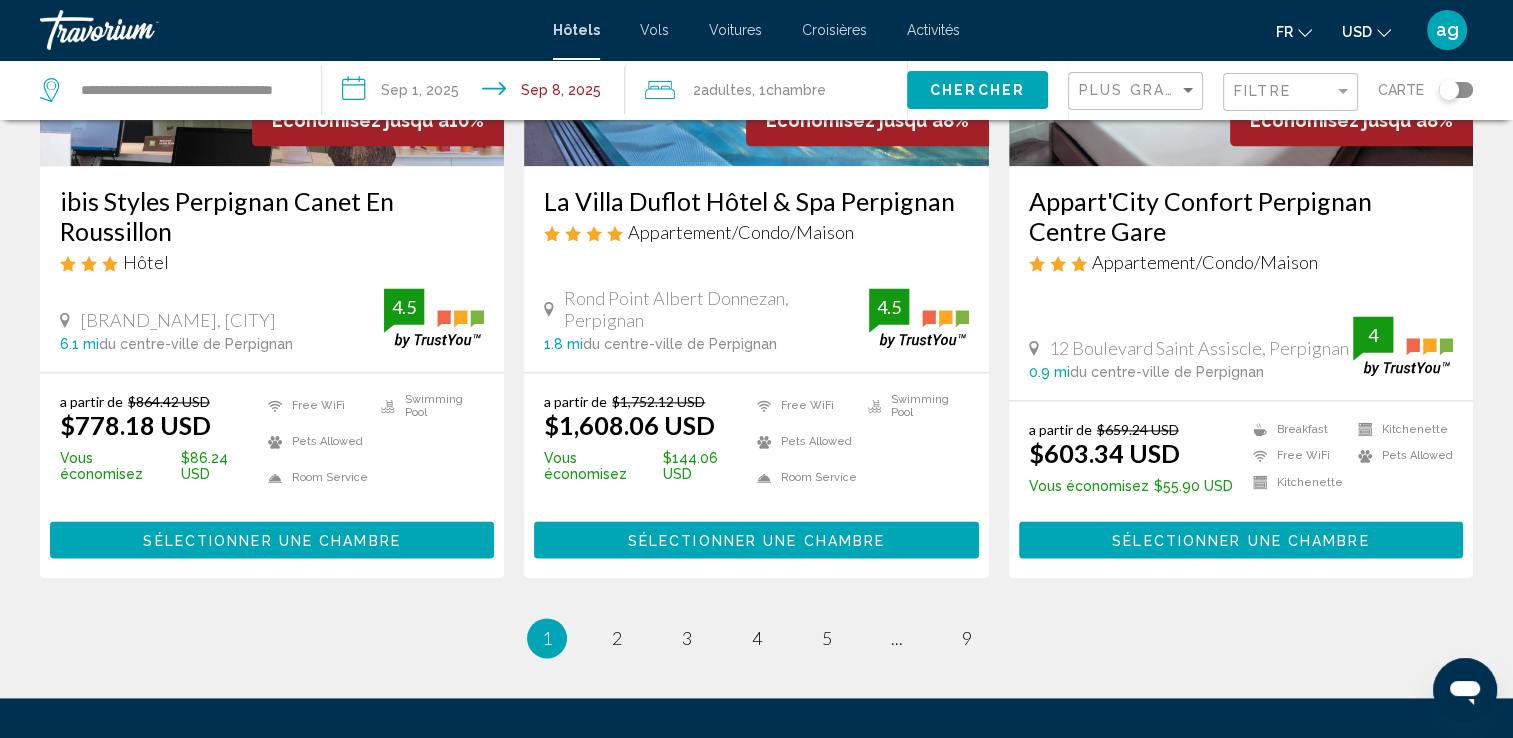 scroll, scrollTop: 2600, scrollLeft: 0, axis: vertical 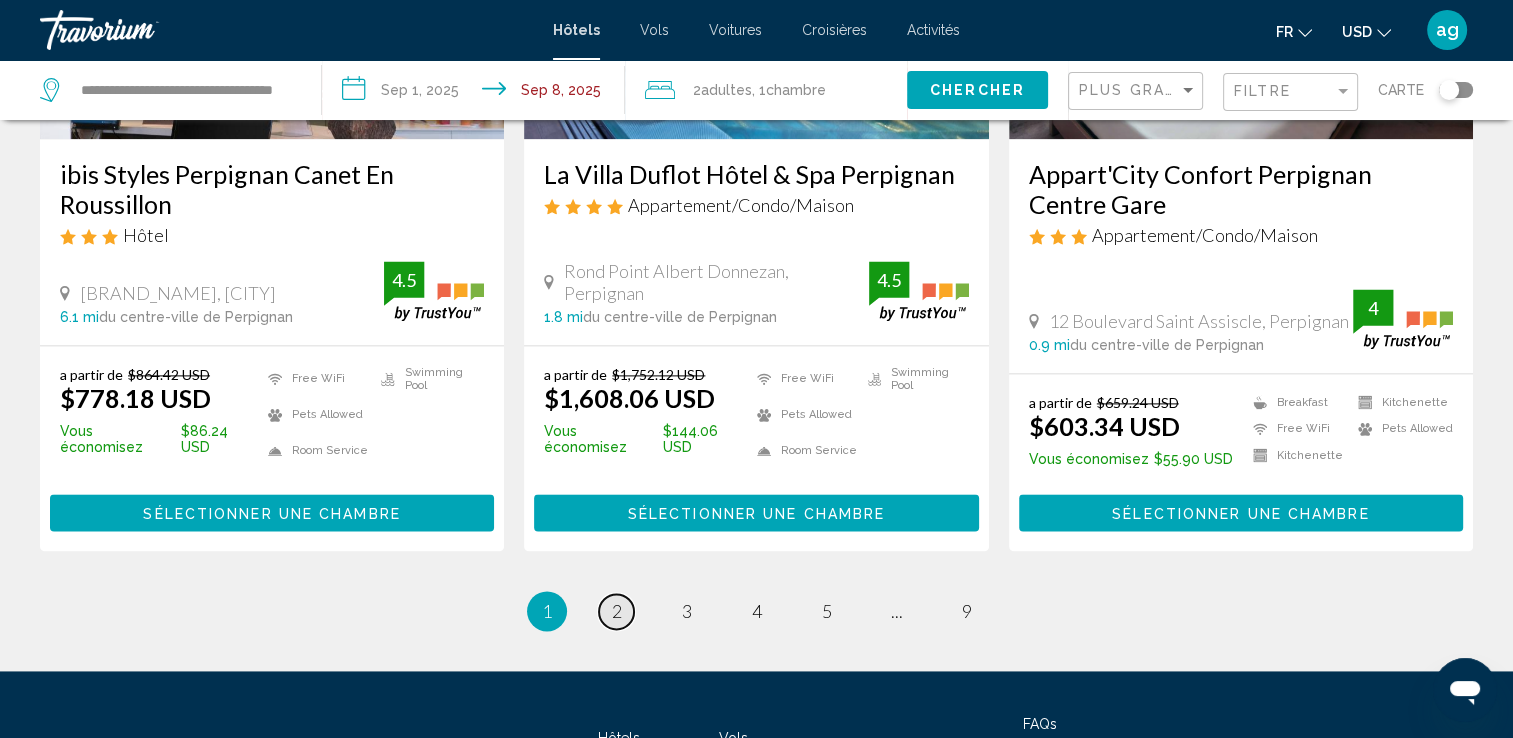 click on "2" at bounding box center (617, 611) 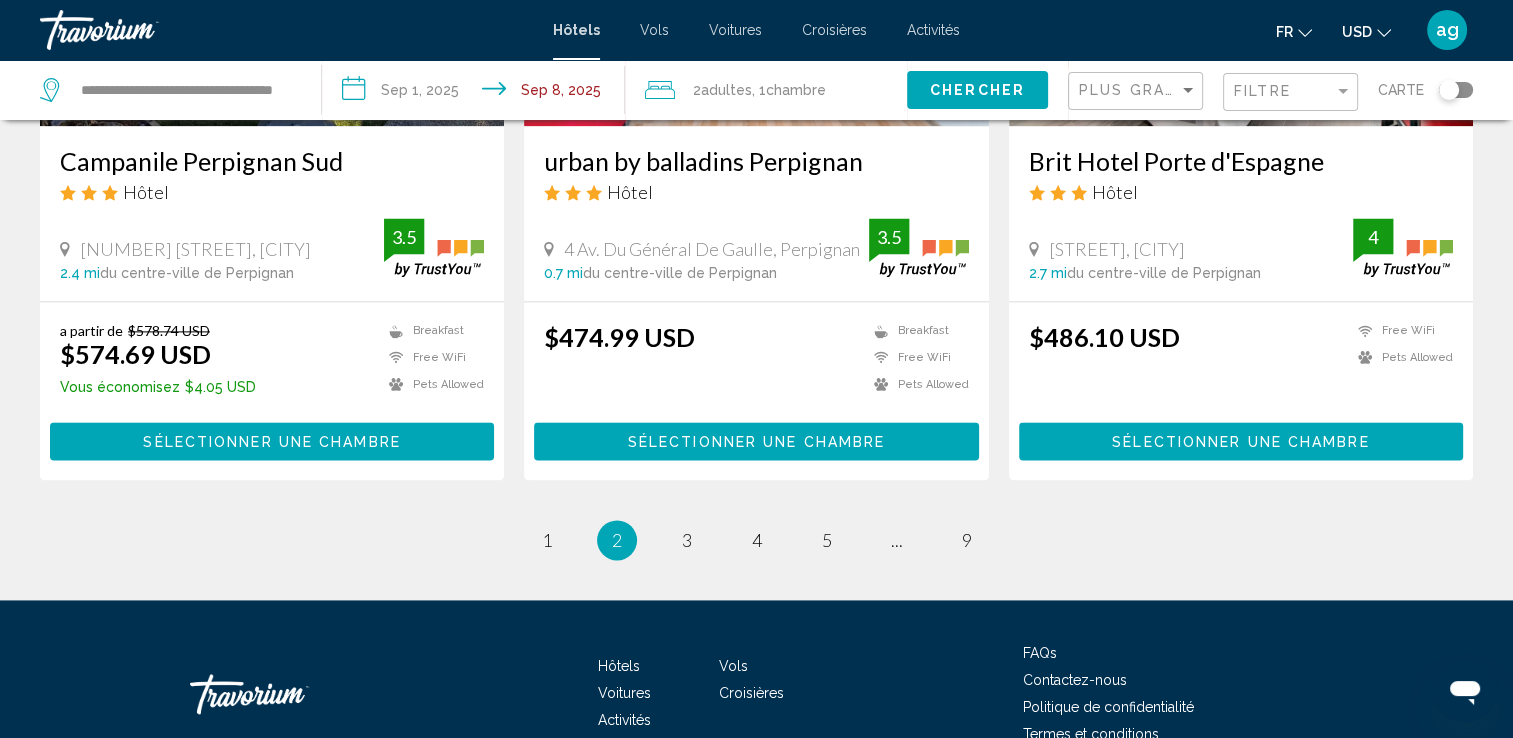 scroll, scrollTop: 2680, scrollLeft: 0, axis: vertical 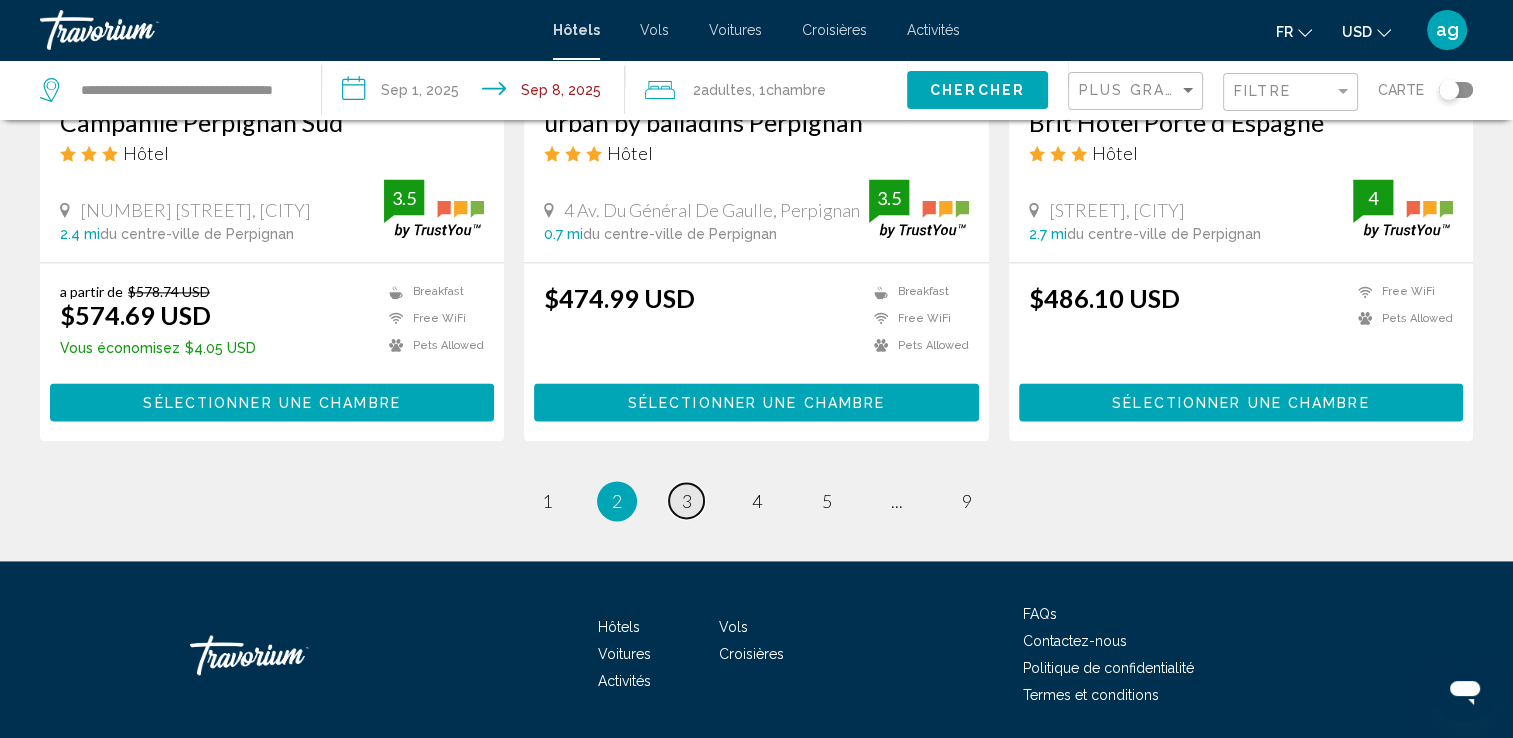 click on "3" at bounding box center [687, 501] 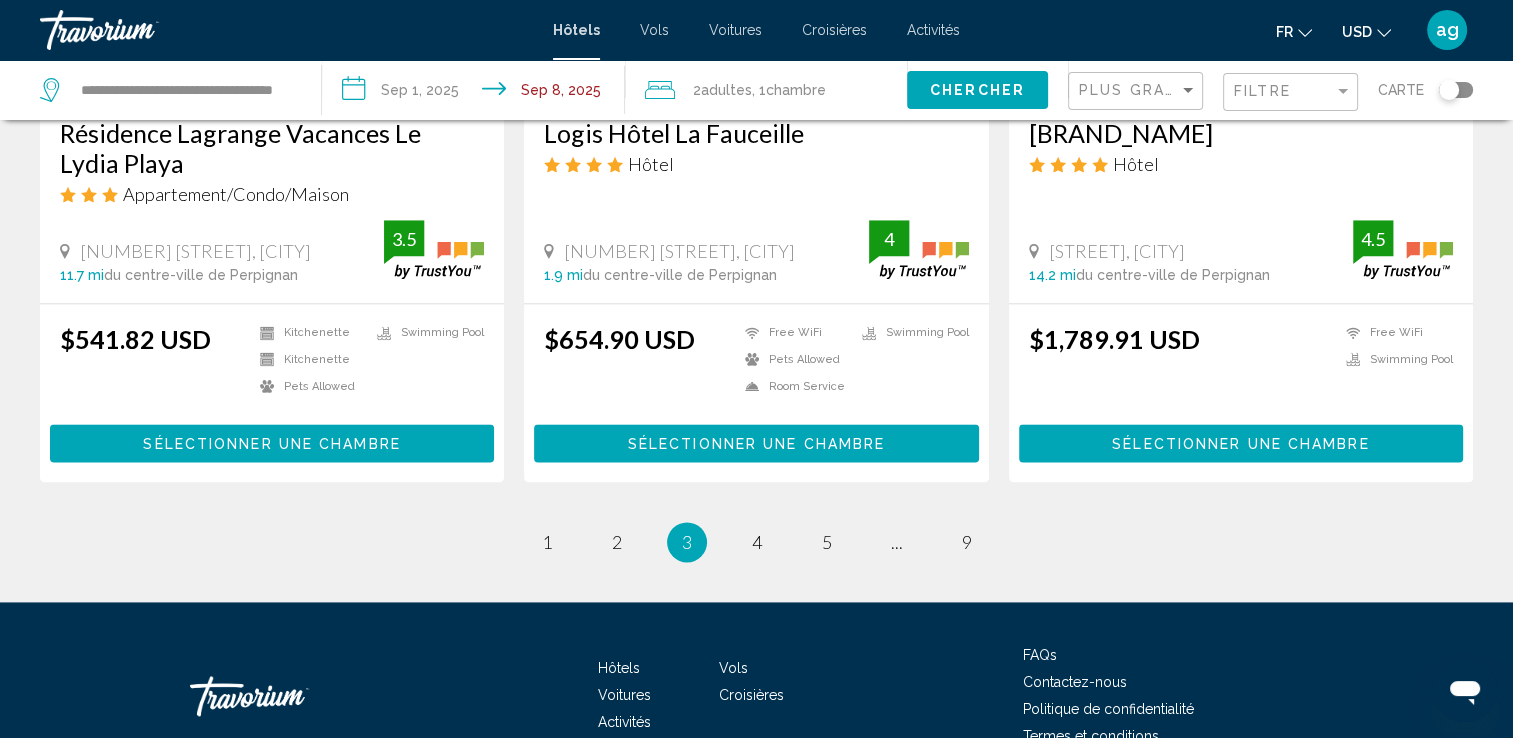 scroll, scrollTop: 2640, scrollLeft: 0, axis: vertical 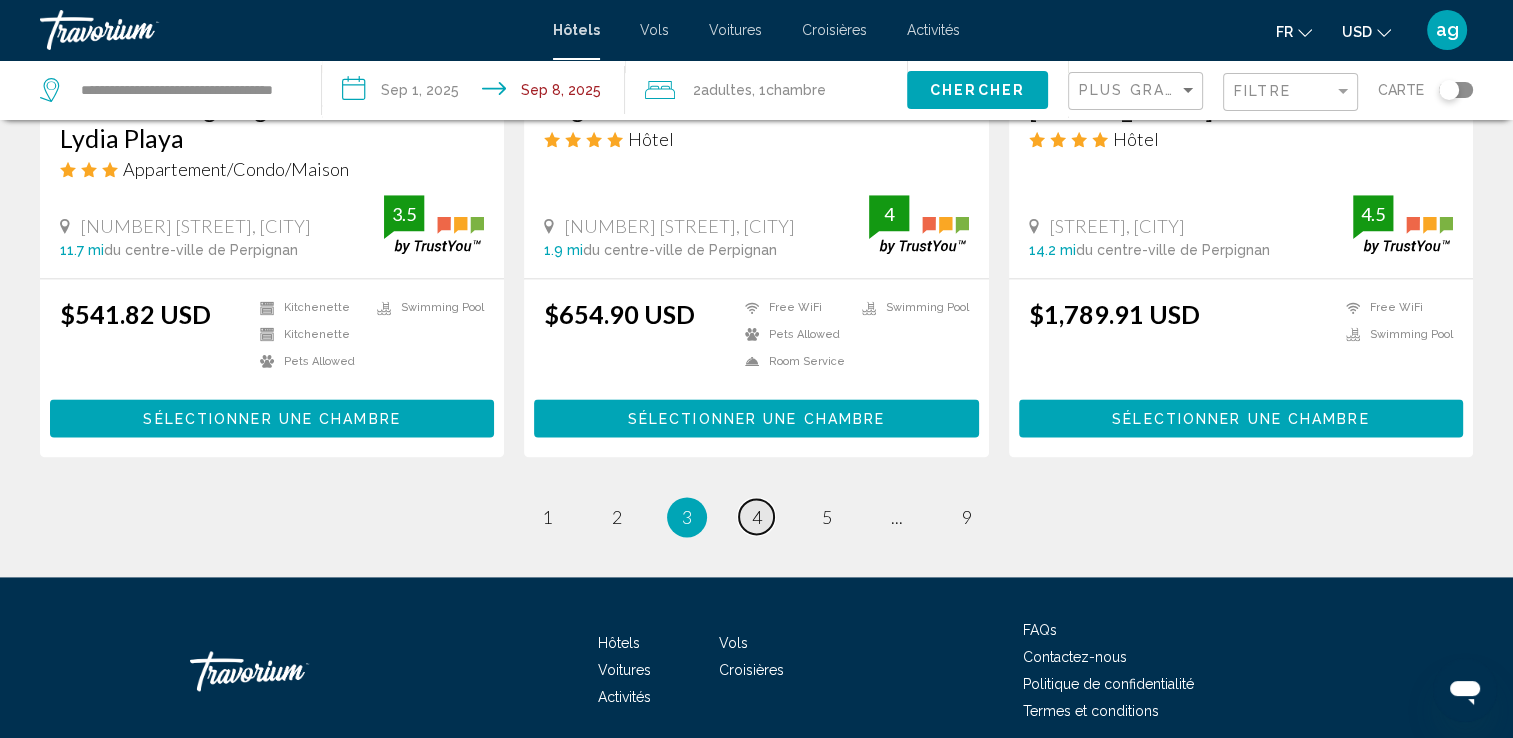 click on "4" at bounding box center [757, 517] 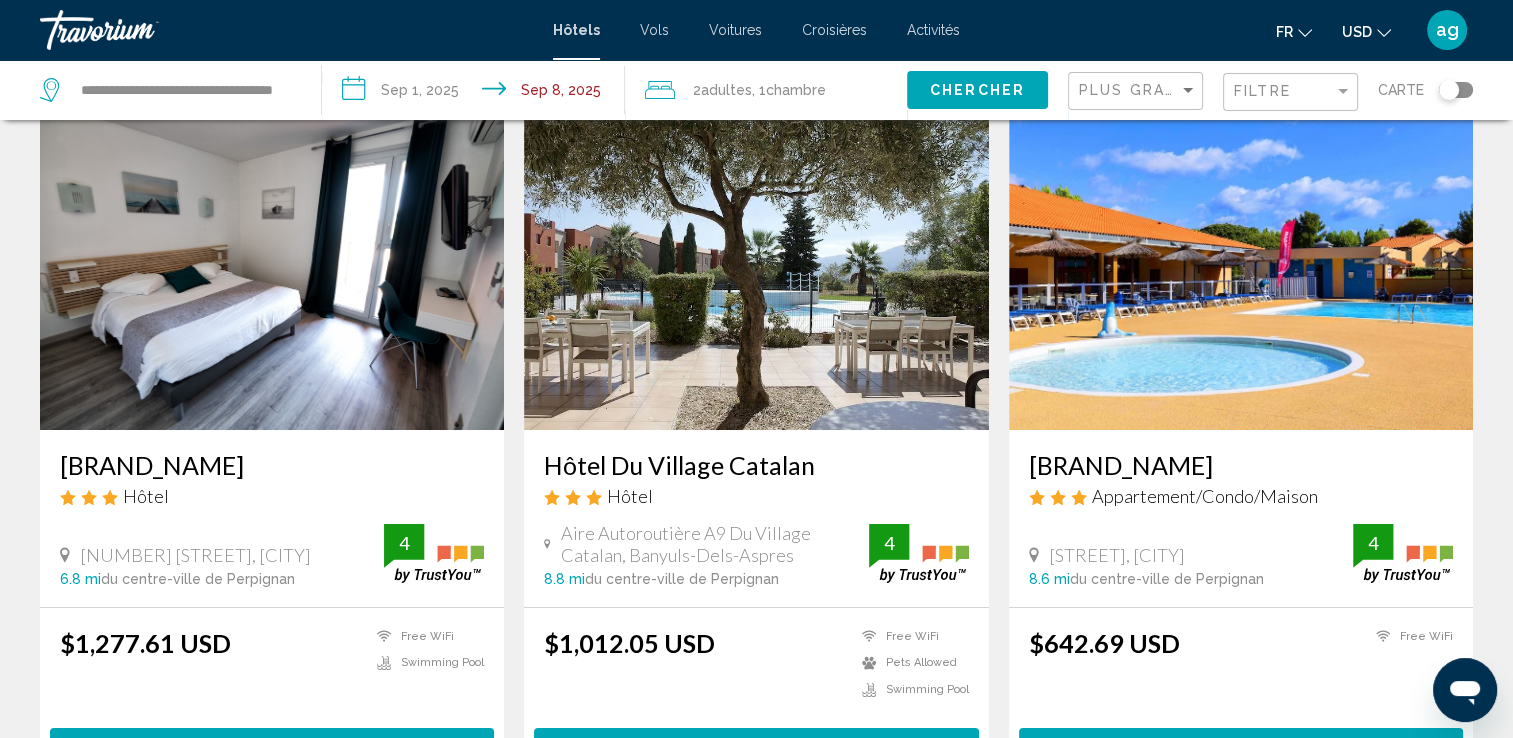 scroll, scrollTop: 240, scrollLeft: 0, axis: vertical 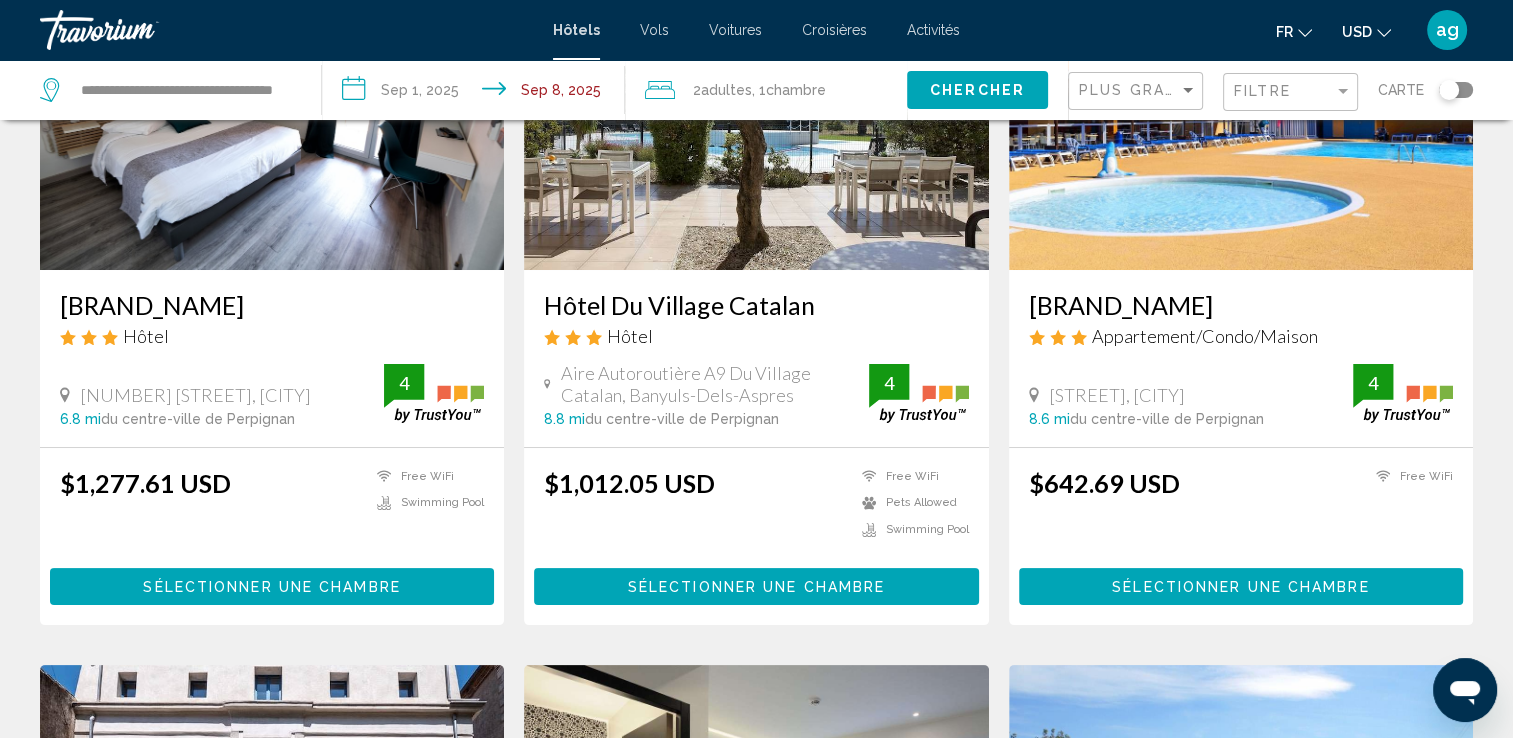 click on "Sélectionner une chambre" at bounding box center (1240, 587) 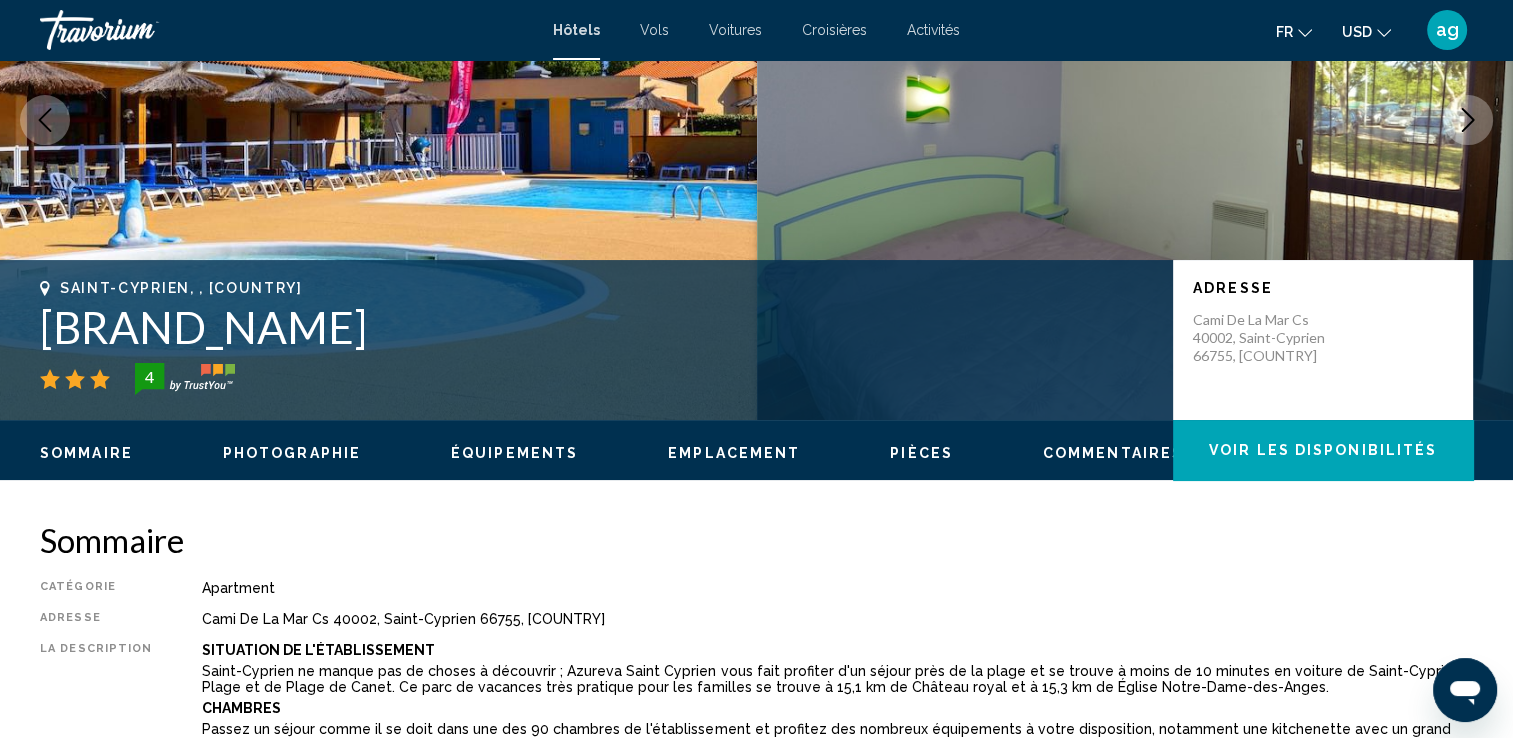 scroll, scrollTop: 0, scrollLeft: 0, axis: both 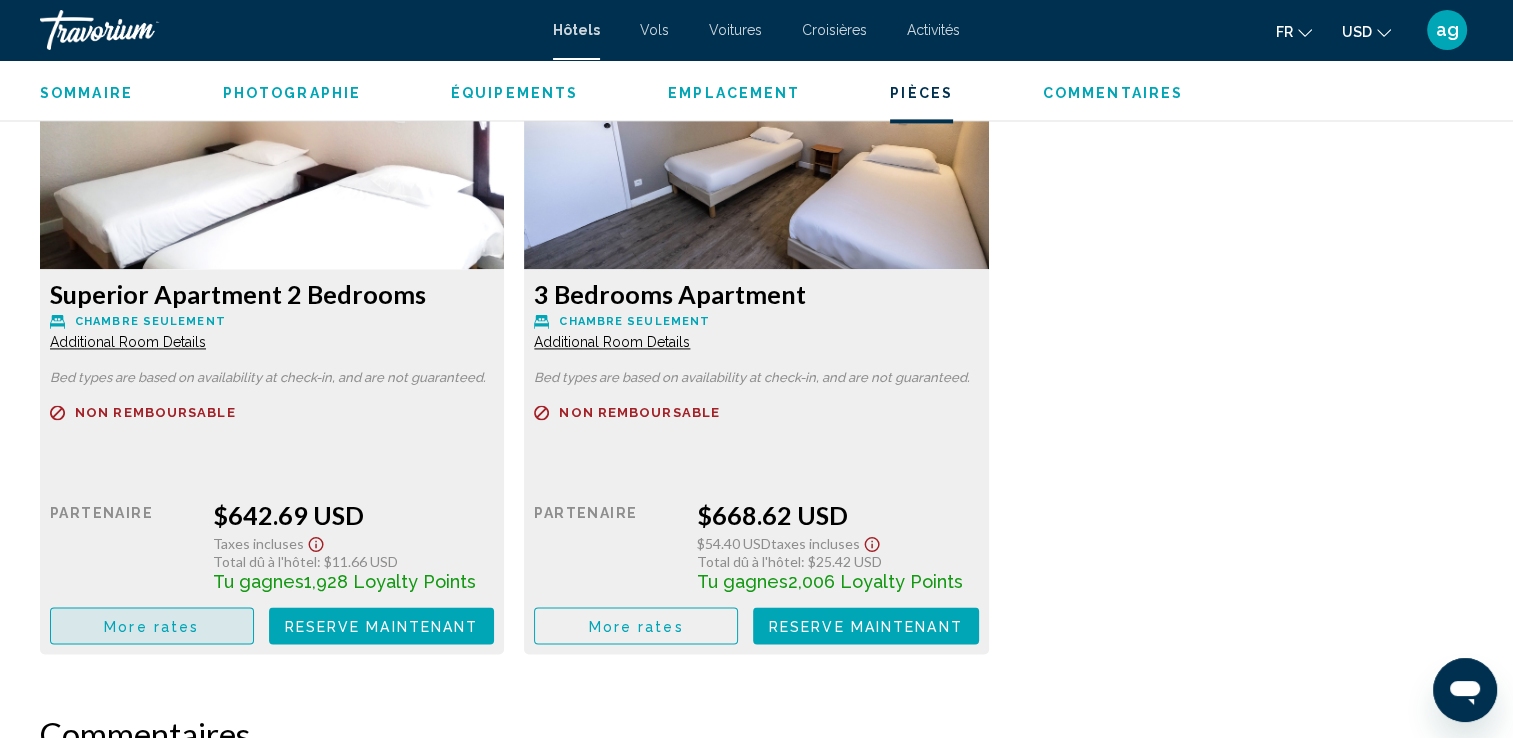 click on "More rates" at bounding box center (151, 626) 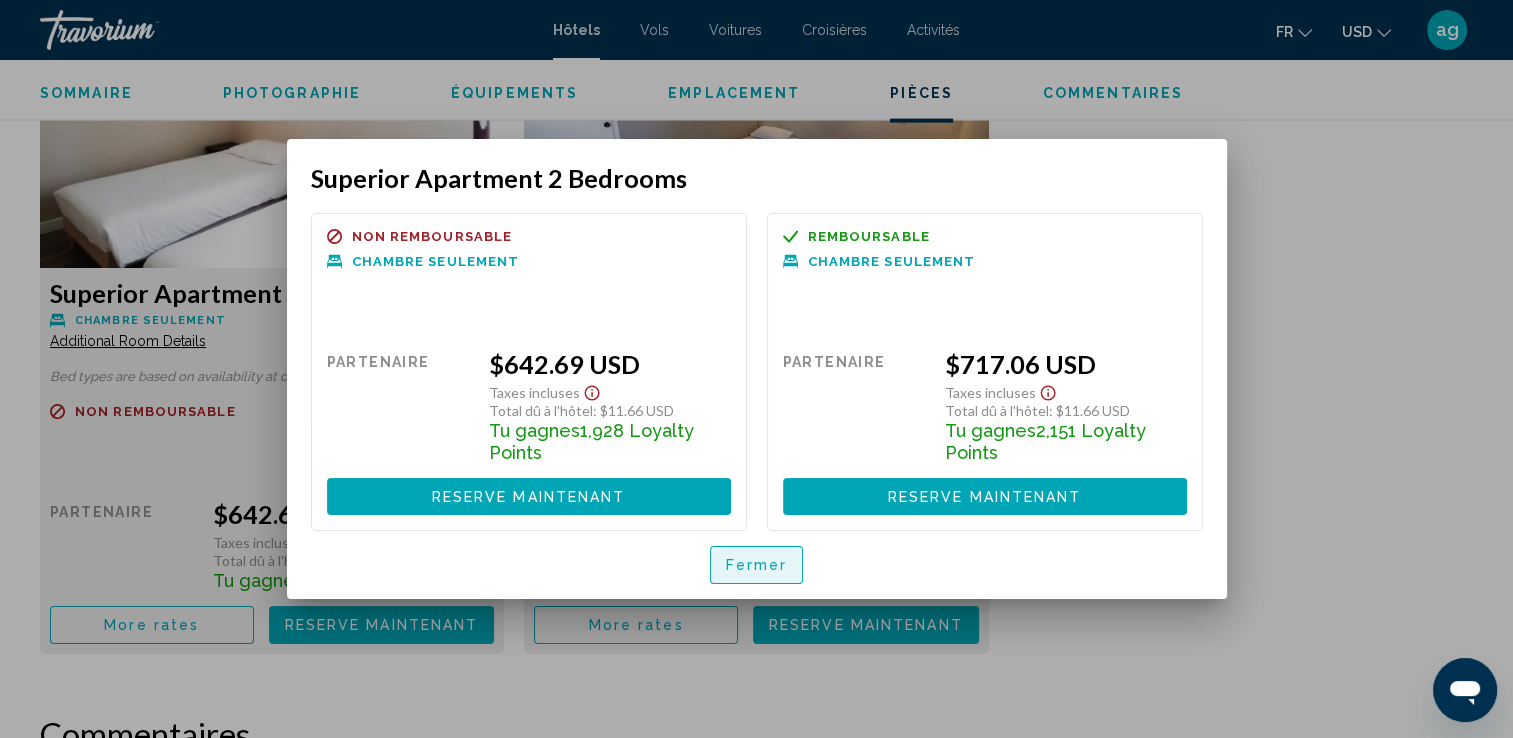 click on "Fermer" at bounding box center [757, 566] 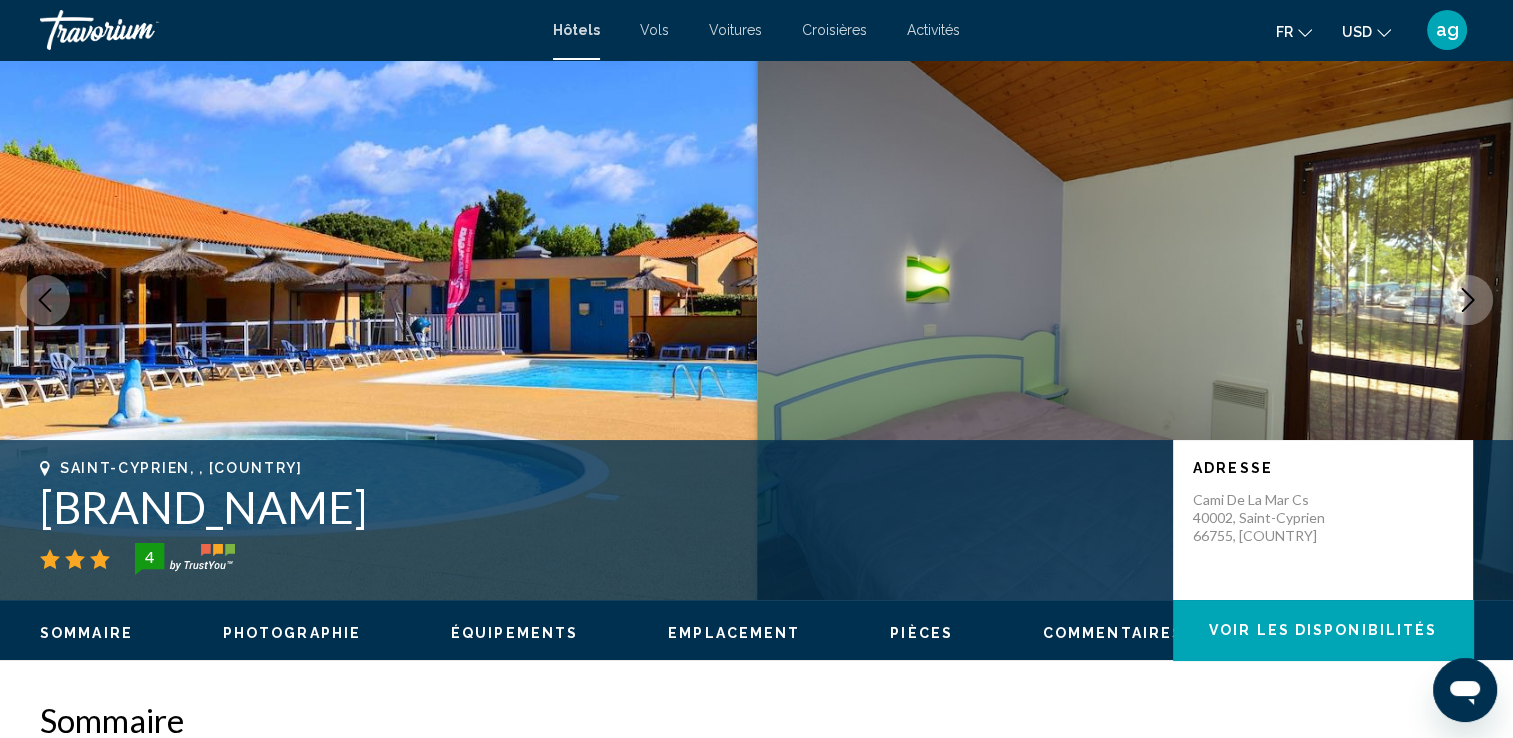 scroll, scrollTop: 53, scrollLeft: 0, axis: vertical 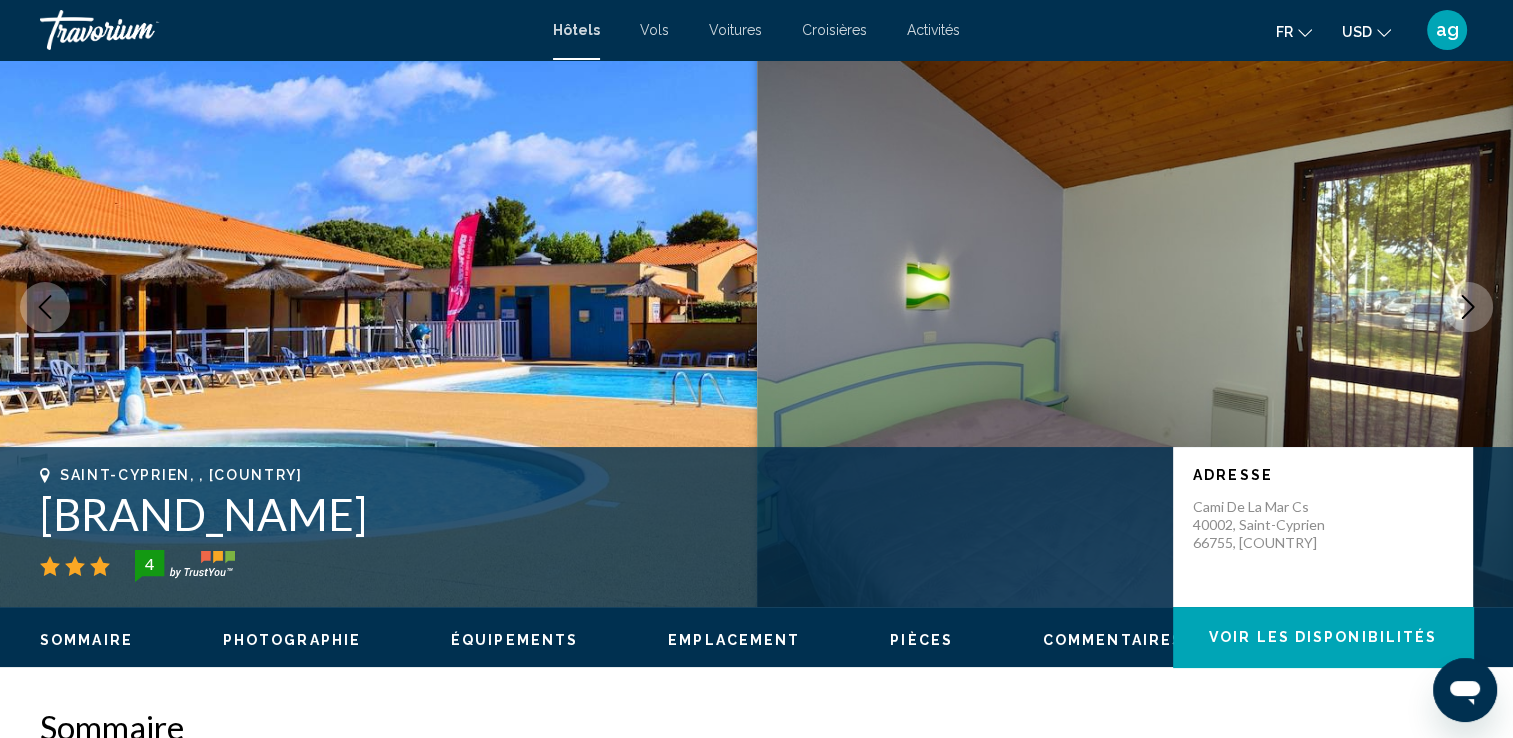 drag, startPoint x: 680, startPoint y: 514, endPoint x: 45, endPoint y: 498, distance: 635.20154 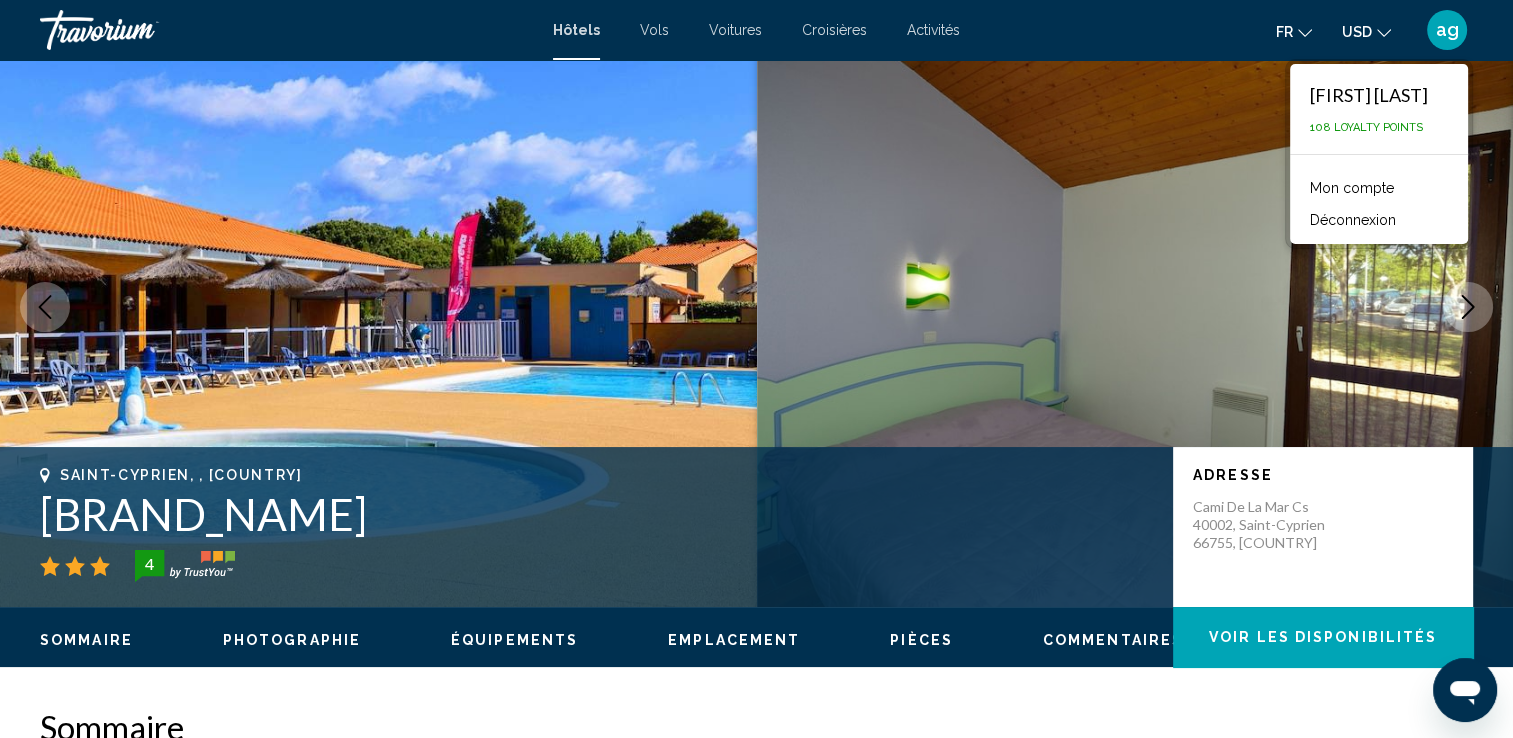 click on "Mon compte" at bounding box center [1352, 188] 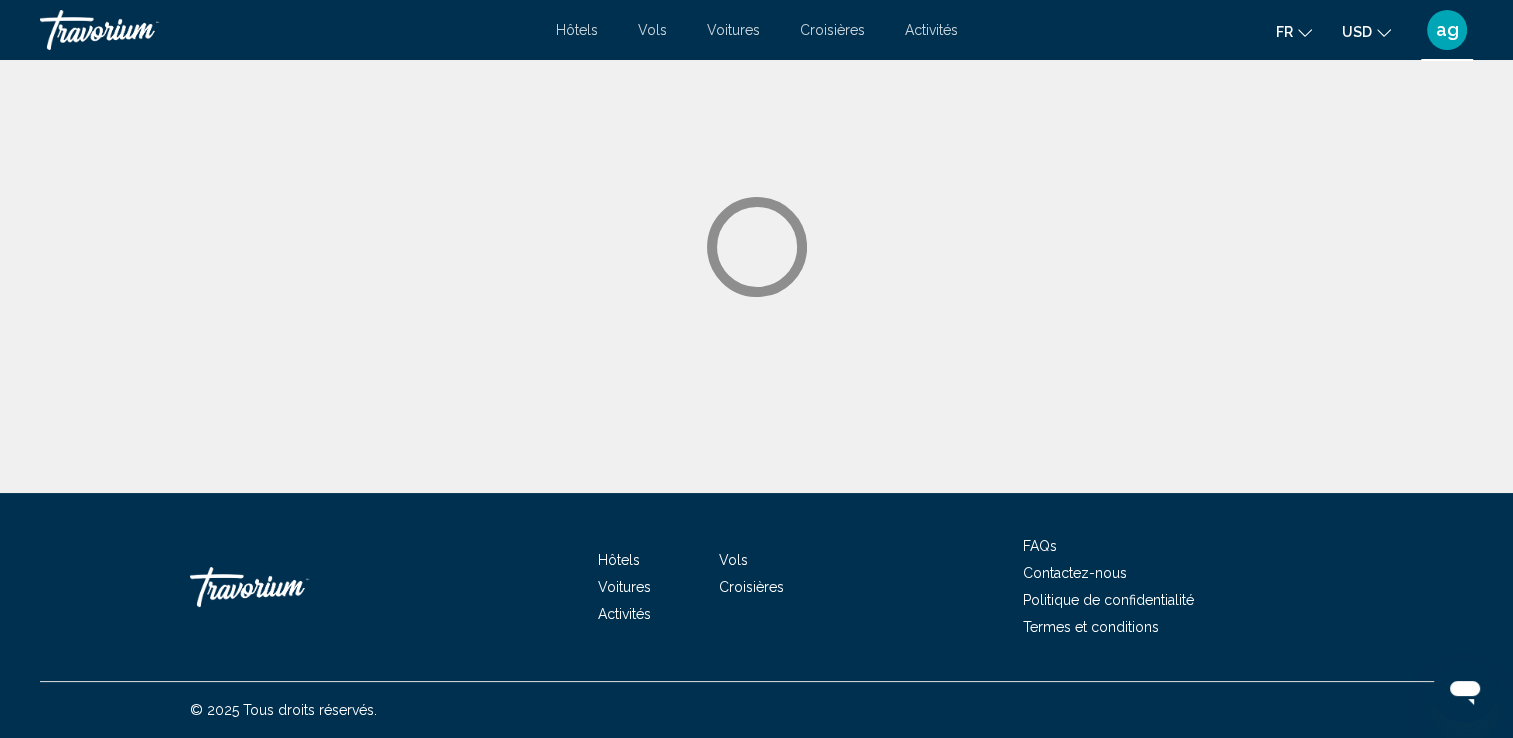 scroll, scrollTop: 0, scrollLeft: 0, axis: both 